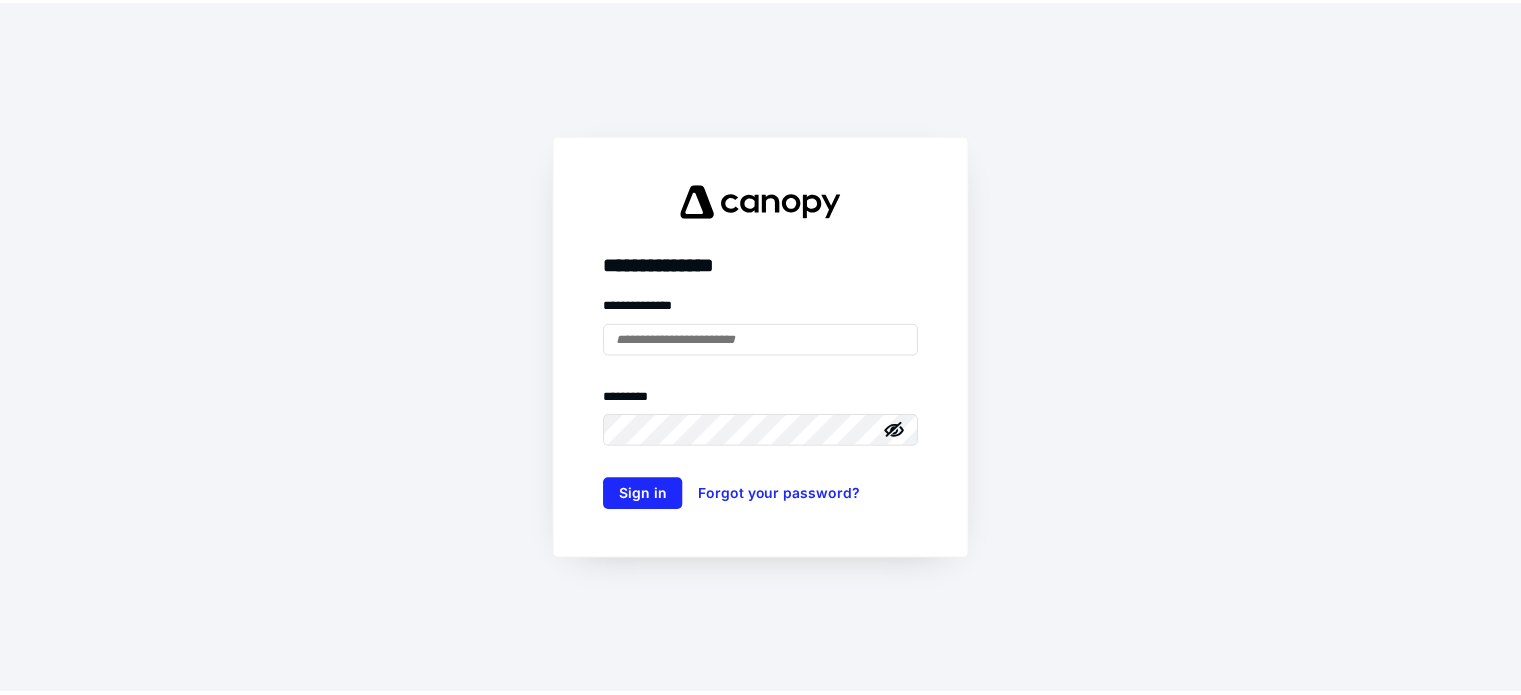 scroll, scrollTop: 0, scrollLeft: 0, axis: both 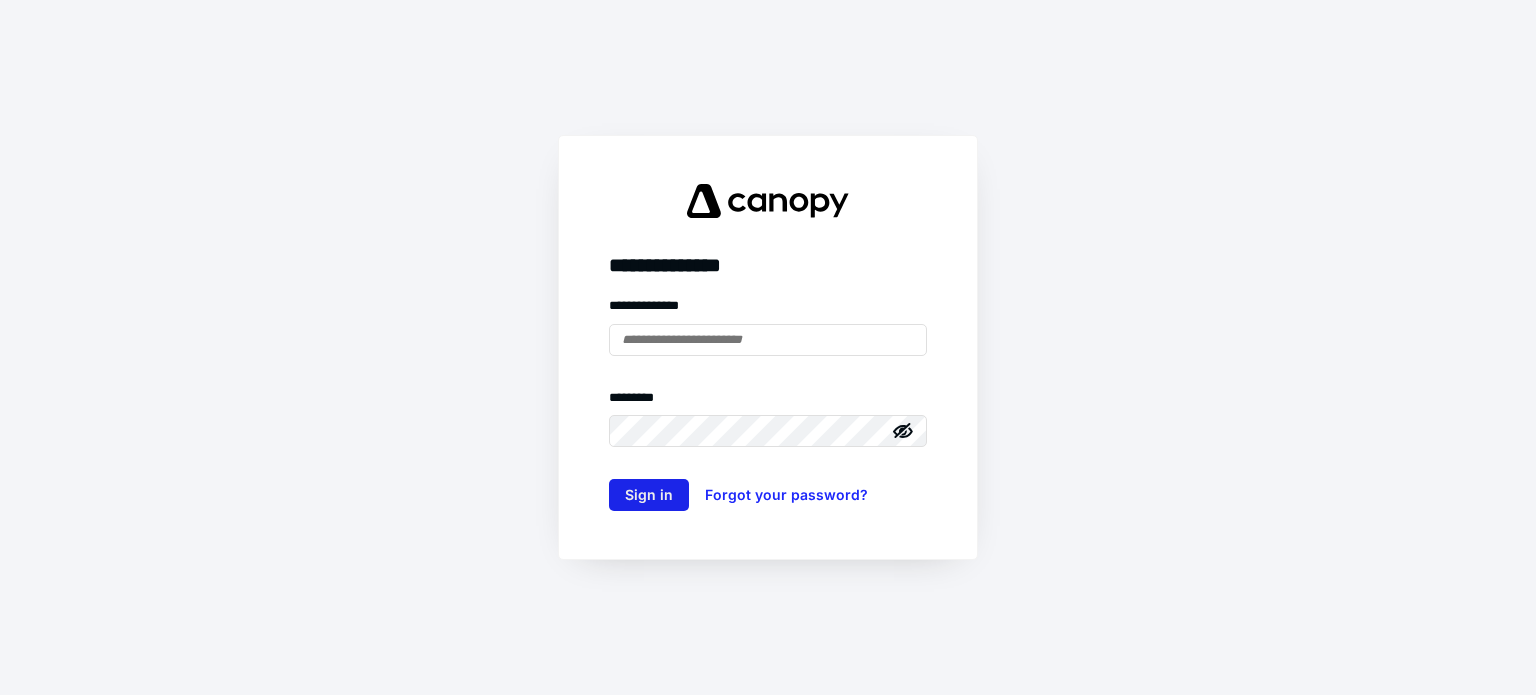 type on "**********" 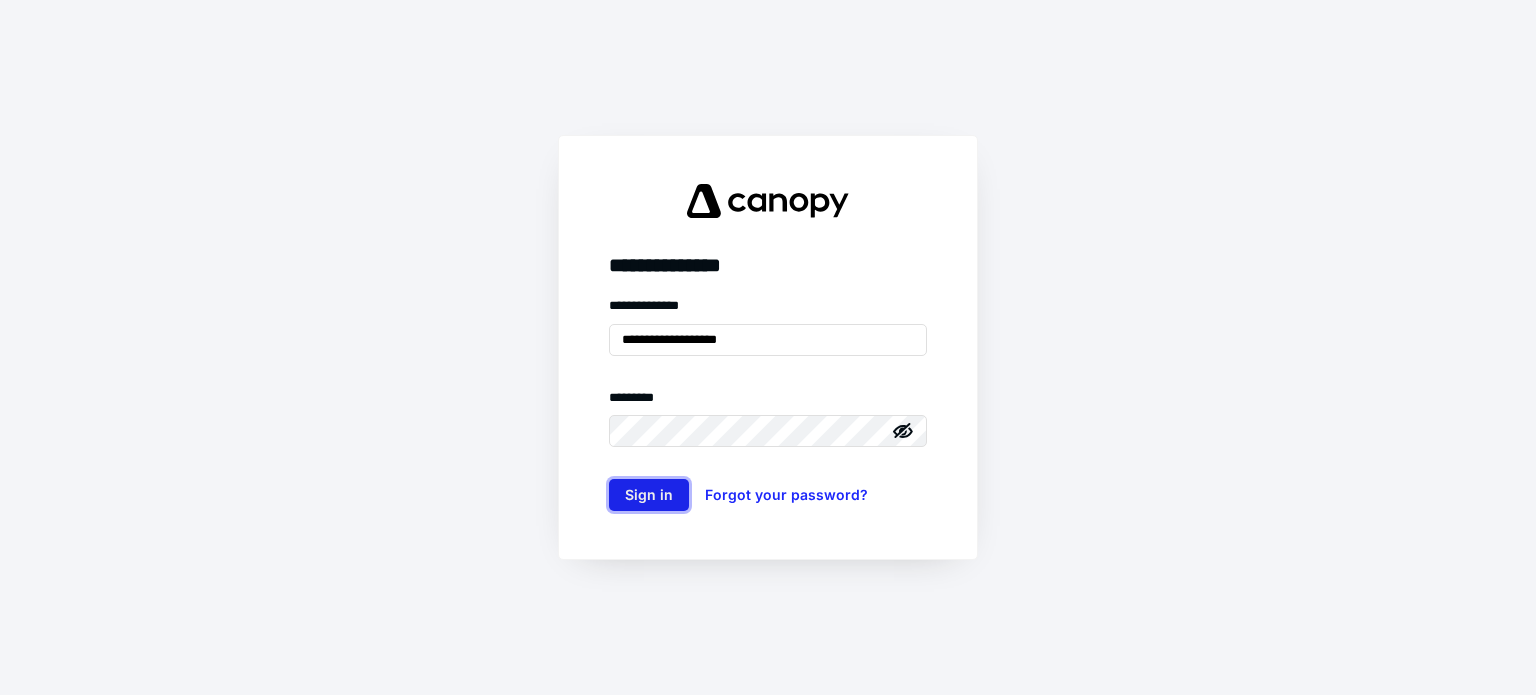 click on "Sign in" at bounding box center [649, 495] 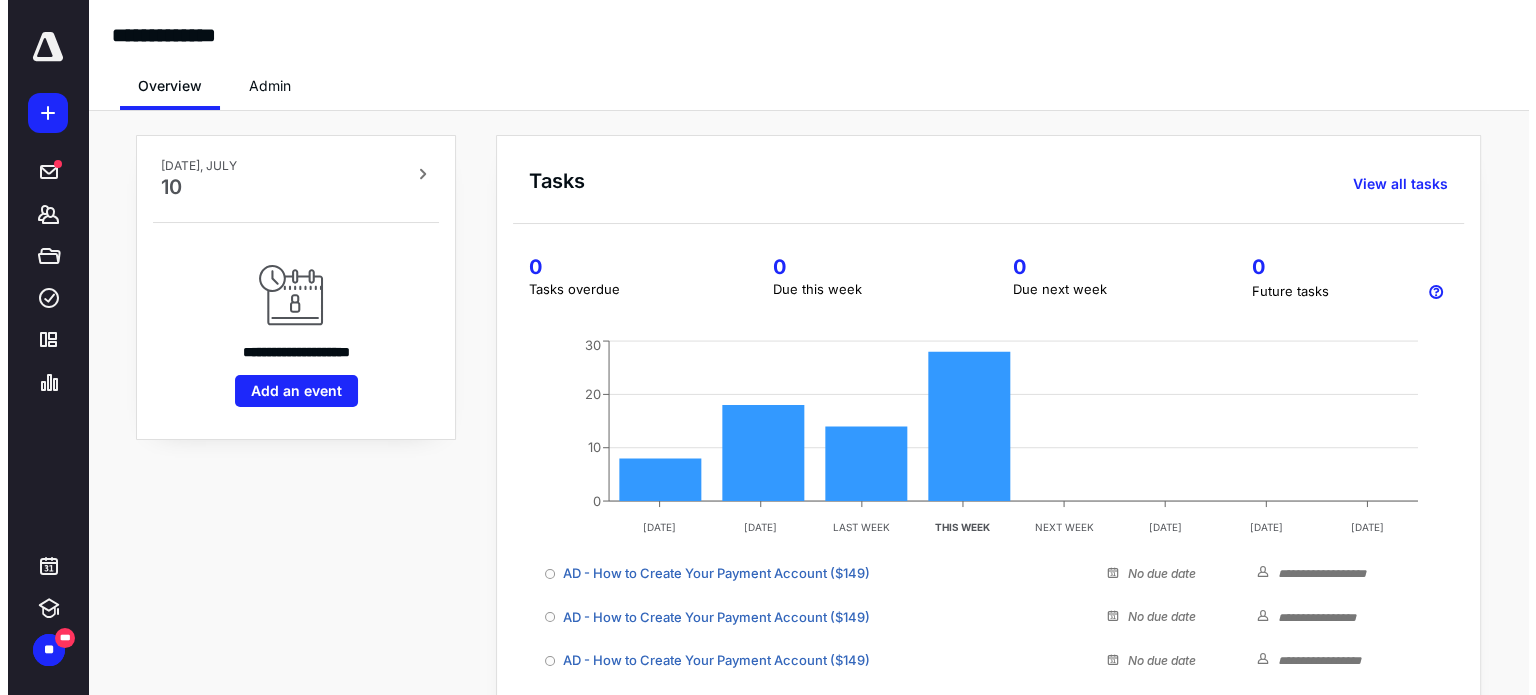 scroll, scrollTop: 0, scrollLeft: 0, axis: both 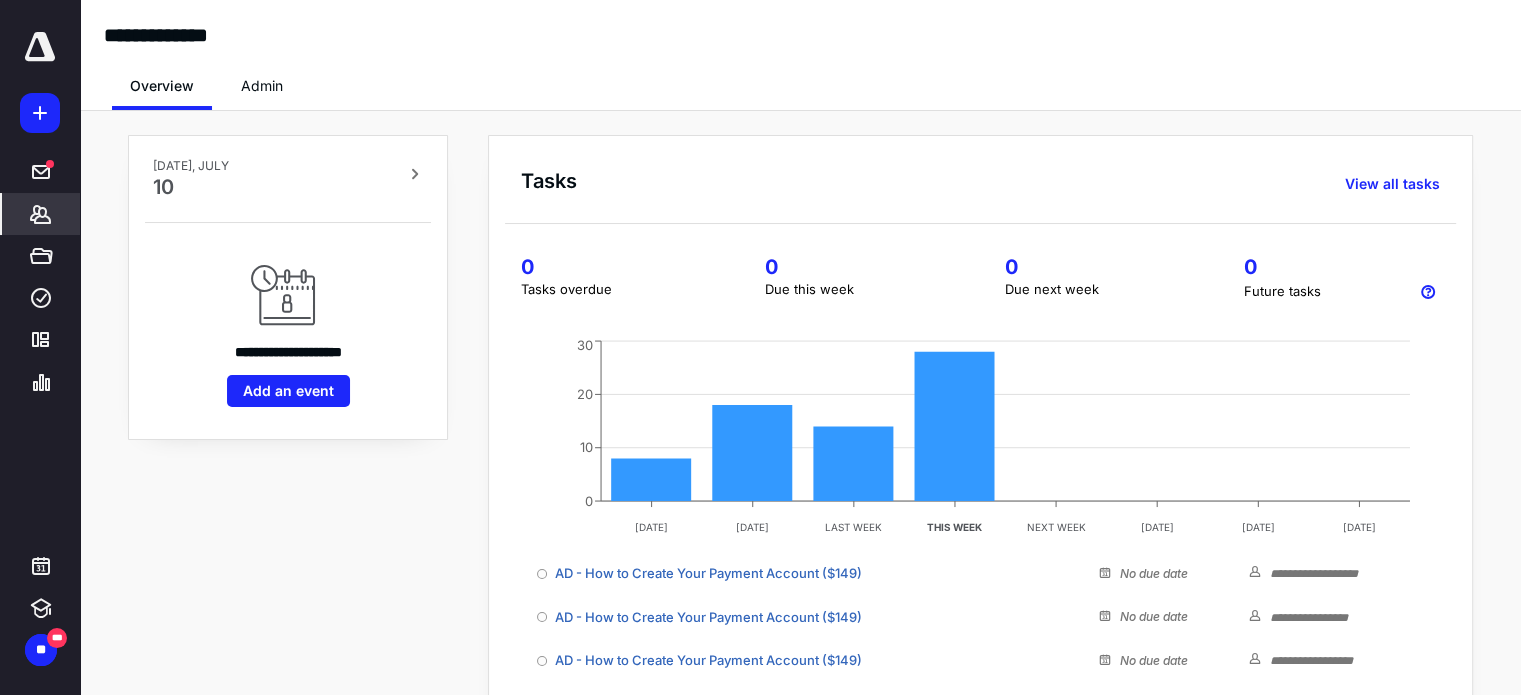 click on "*******" at bounding box center (41, 214) 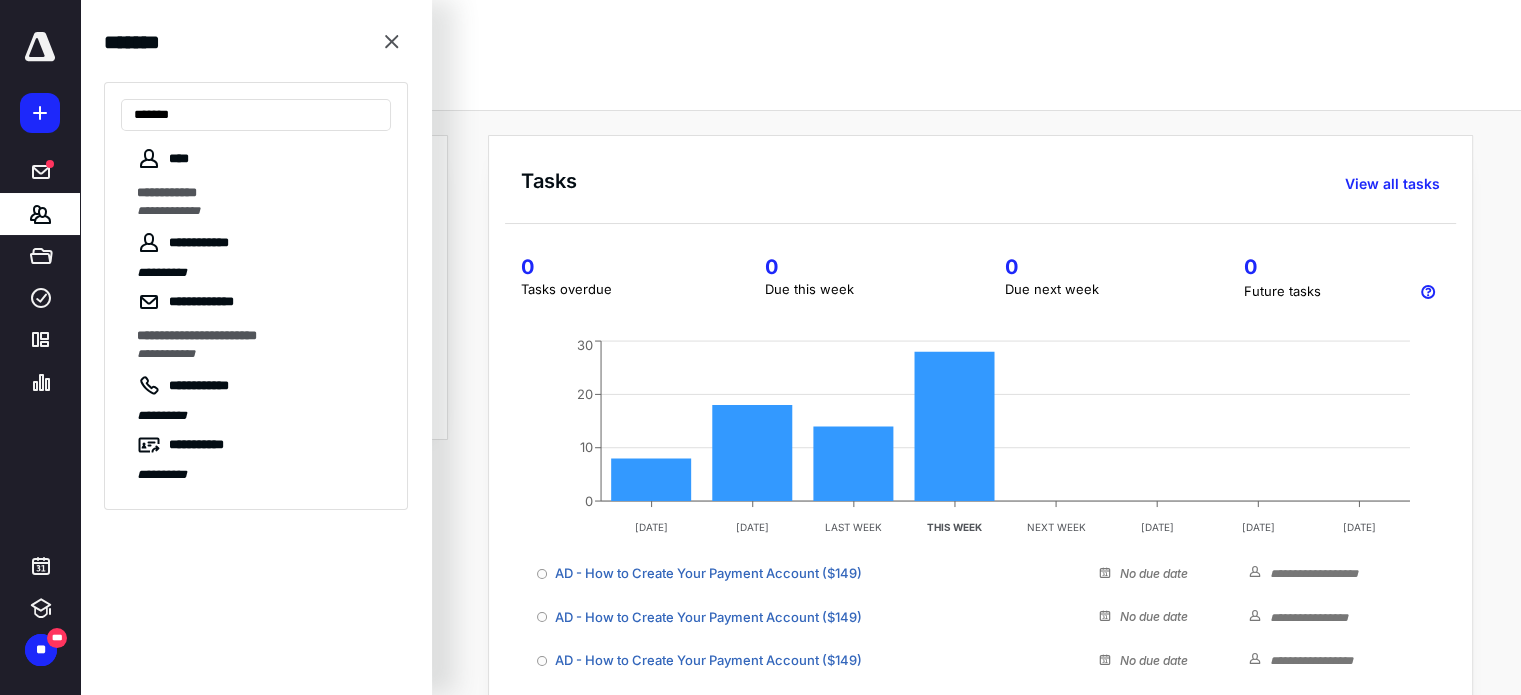 type on "******" 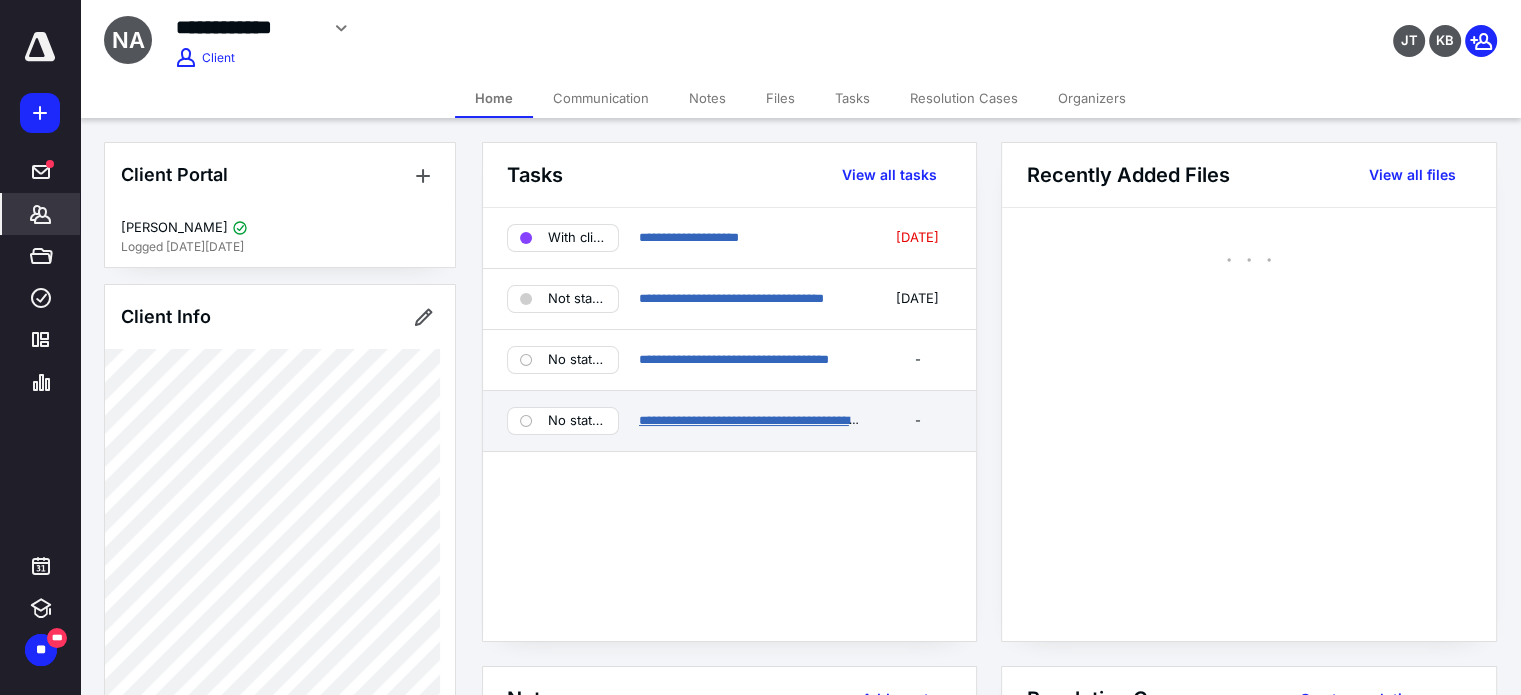 click on "**********" at bounding box center [794, 420] 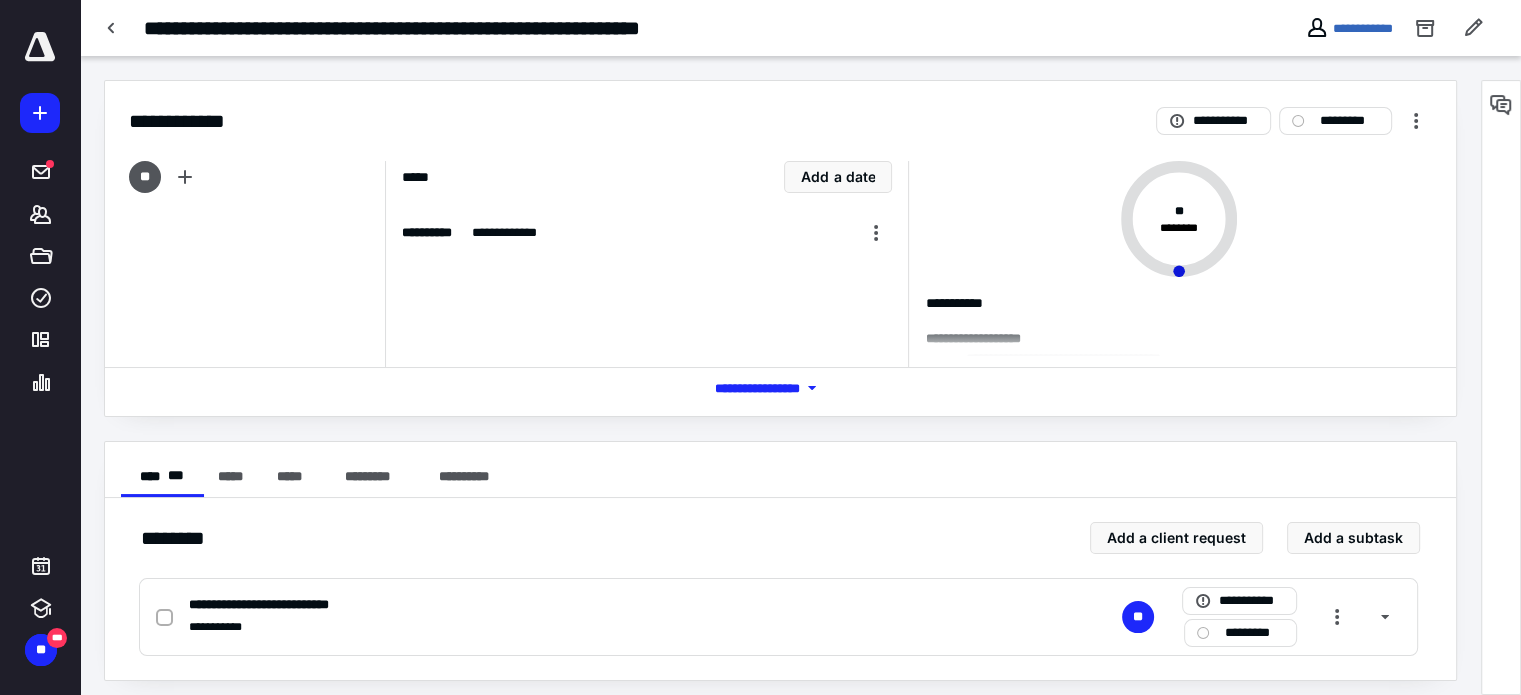 click on "*** **** *******" at bounding box center [781, 388] 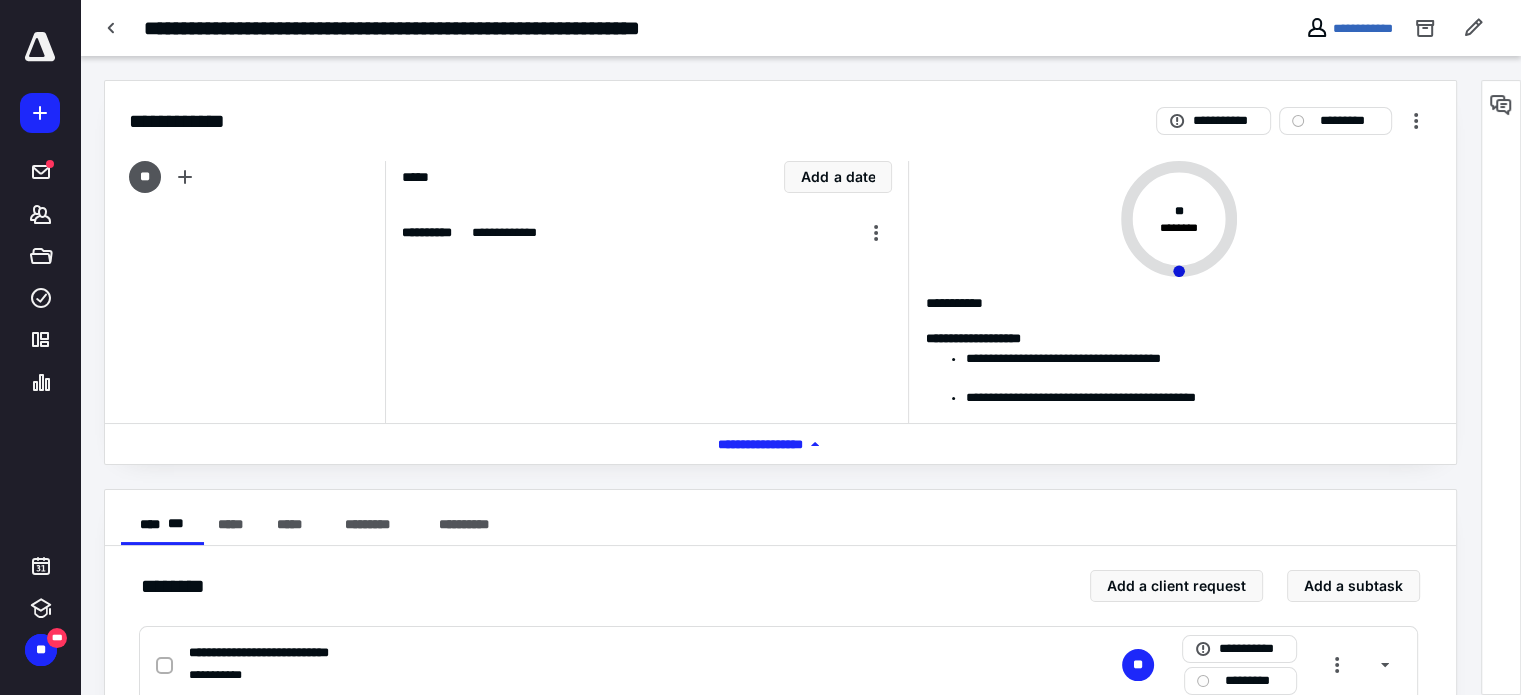 click on "**********" at bounding box center [1405, 28] 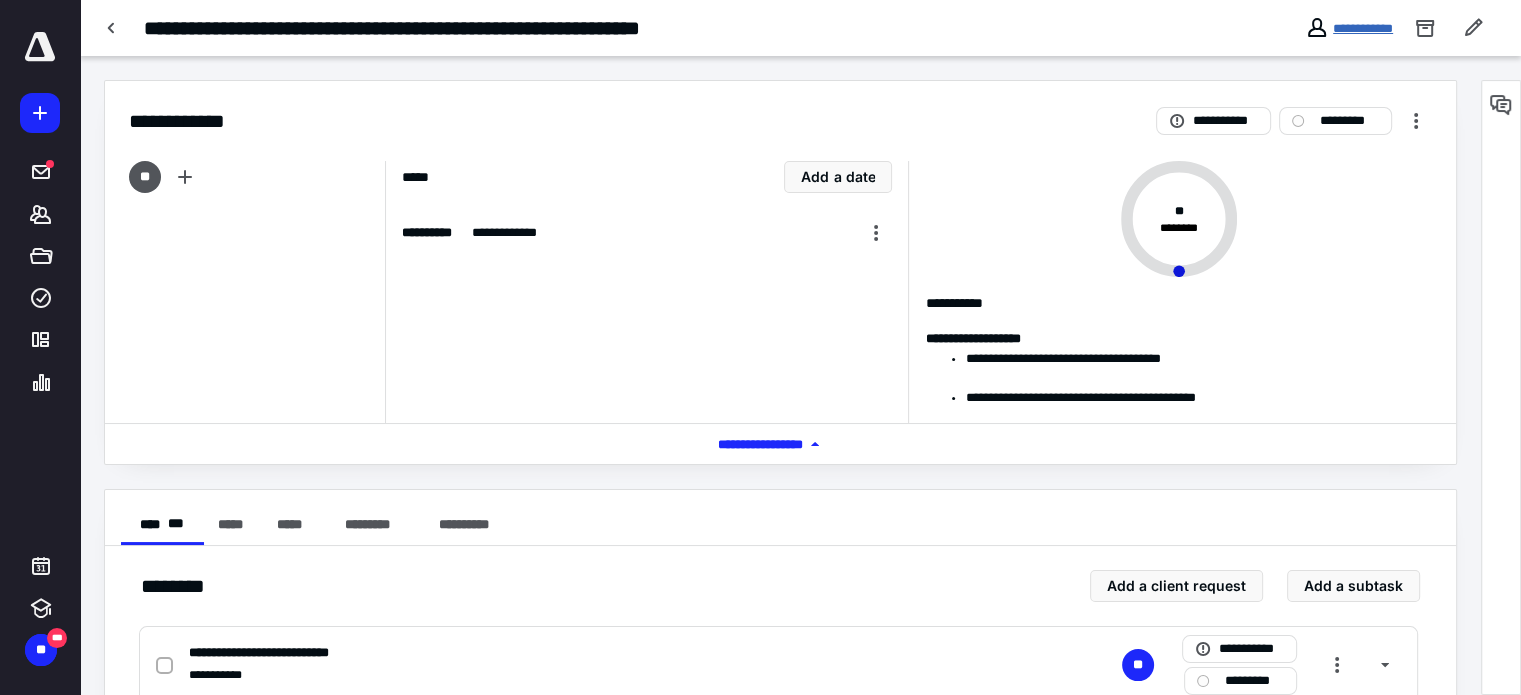 click on "**********" at bounding box center [1363, 28] 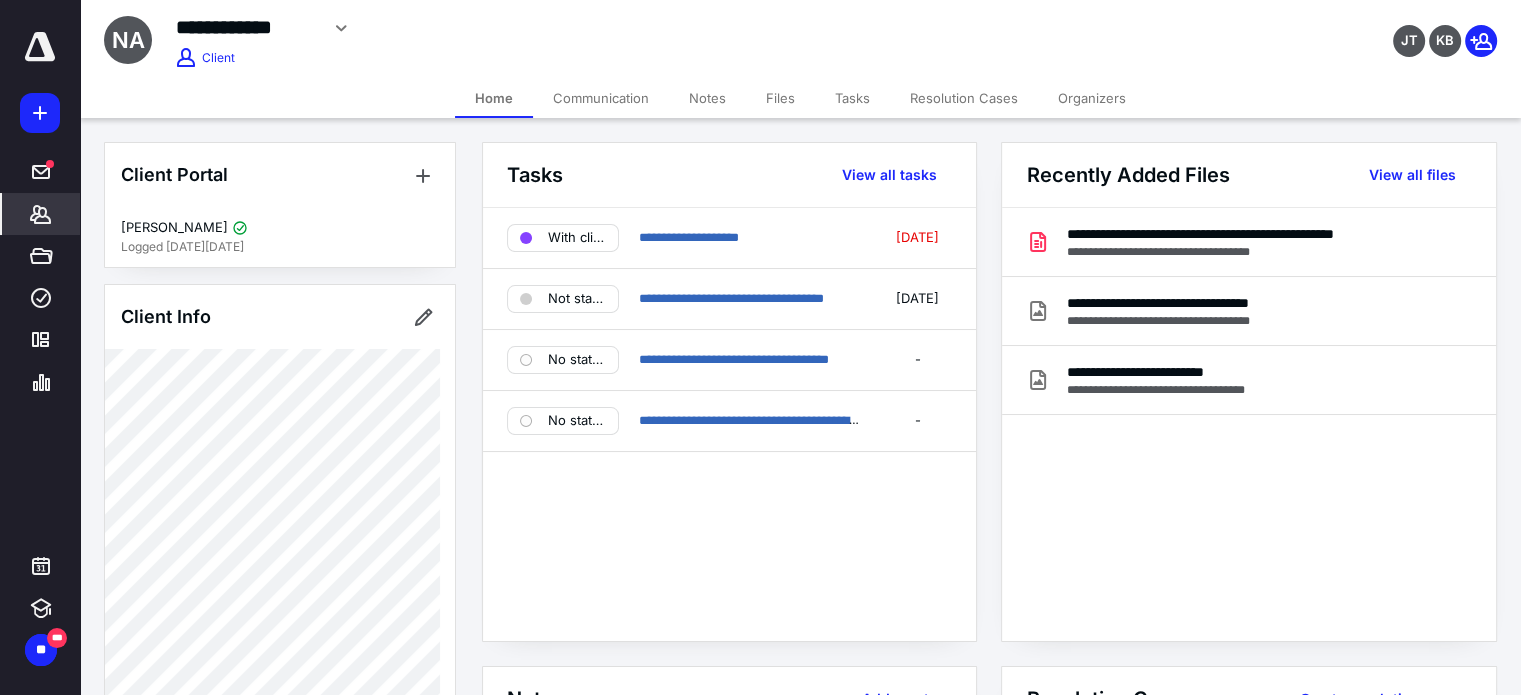click on "Communication" at bounding box center (601, 98) 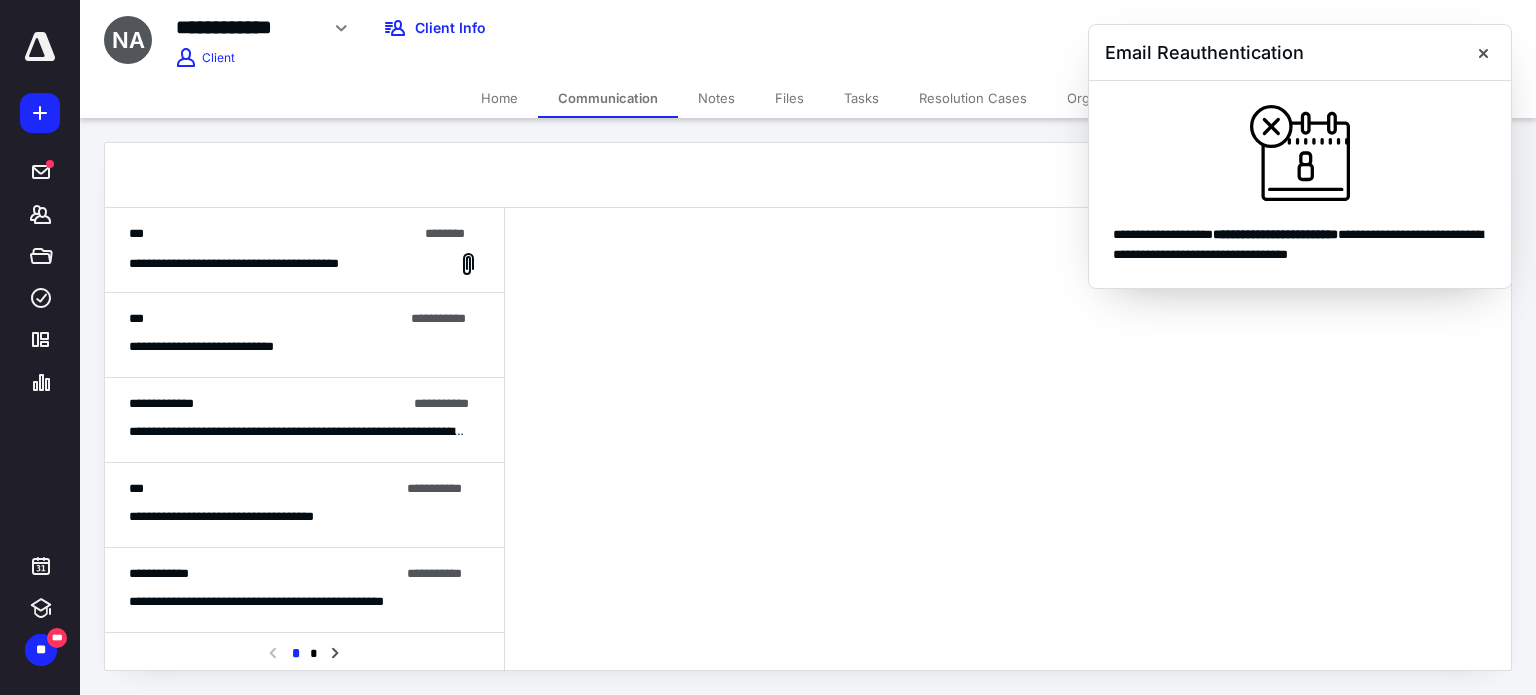 click on "**********" at bounding box center [260, 264] 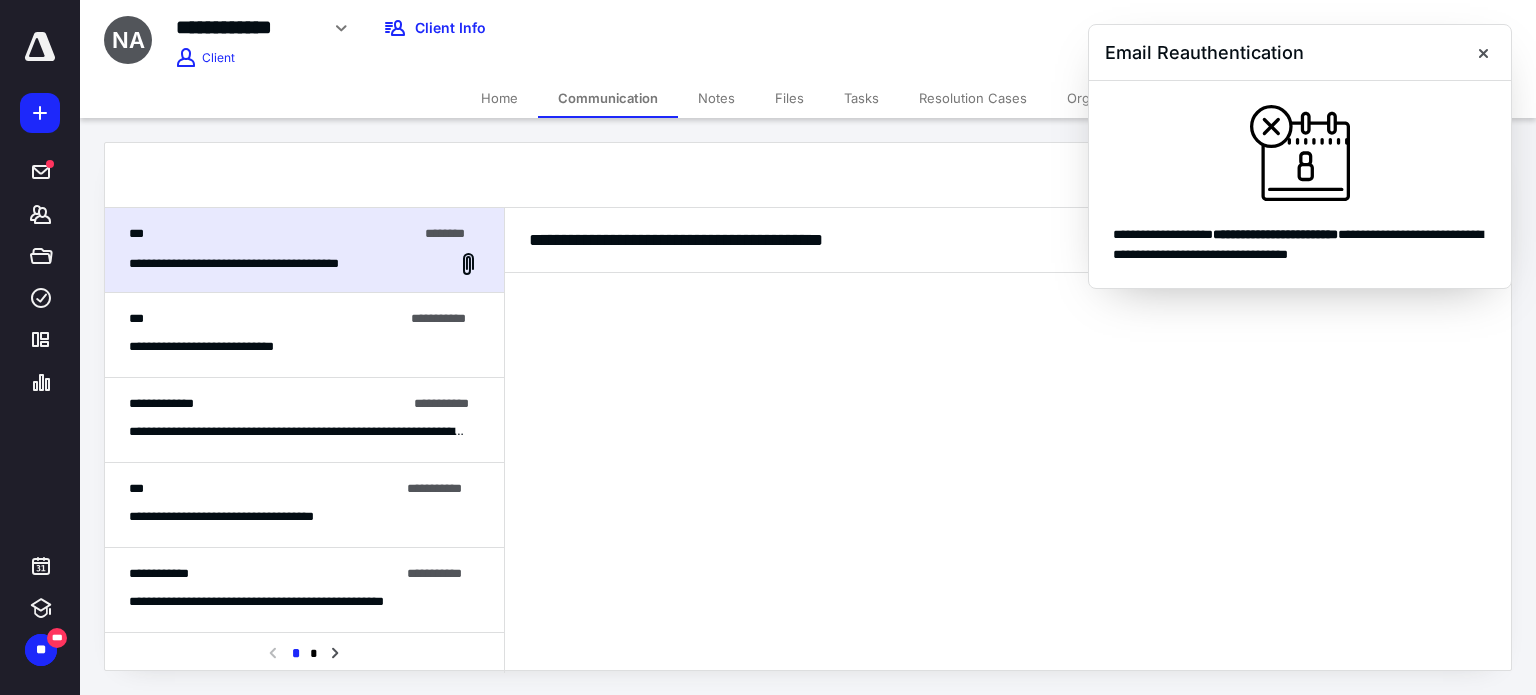 click on "**********" at bounding box center (304, 335) 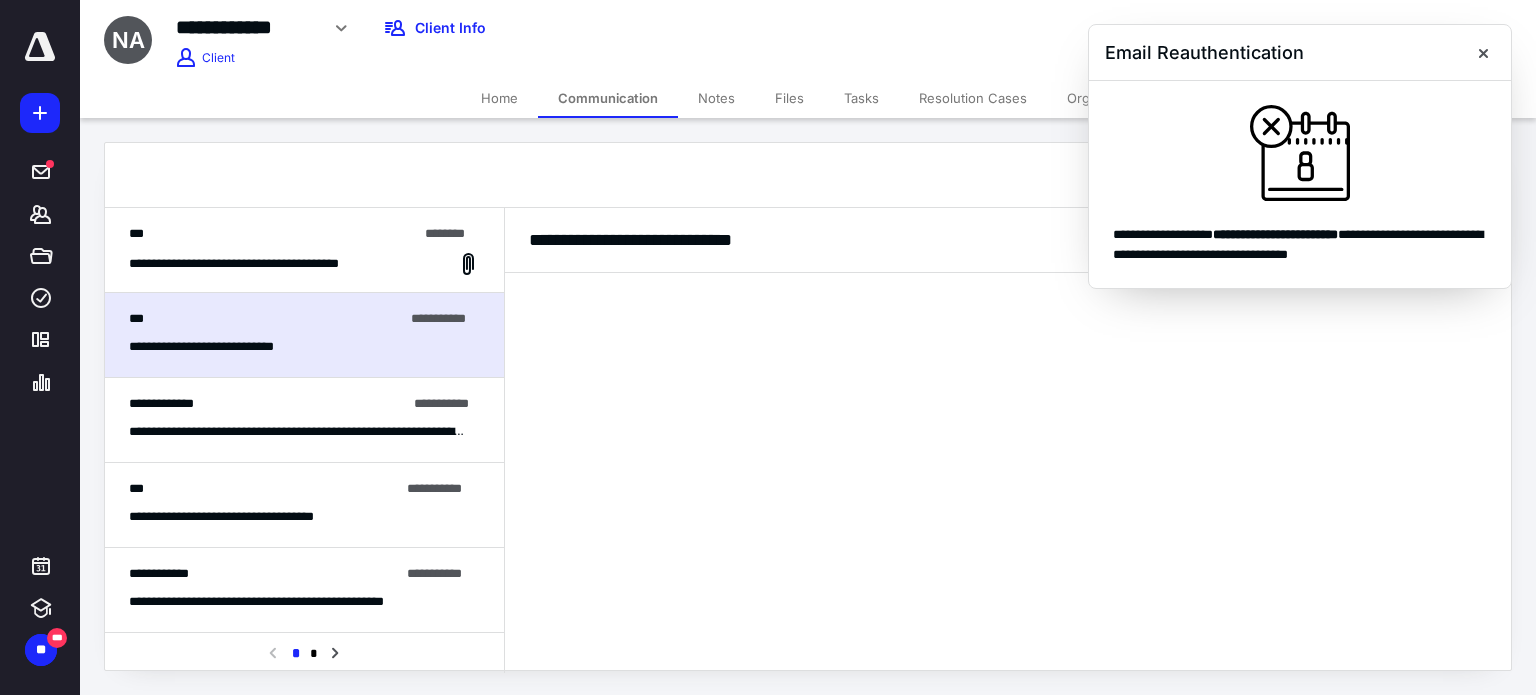 click on "**********" at bounding box center (304, 250) 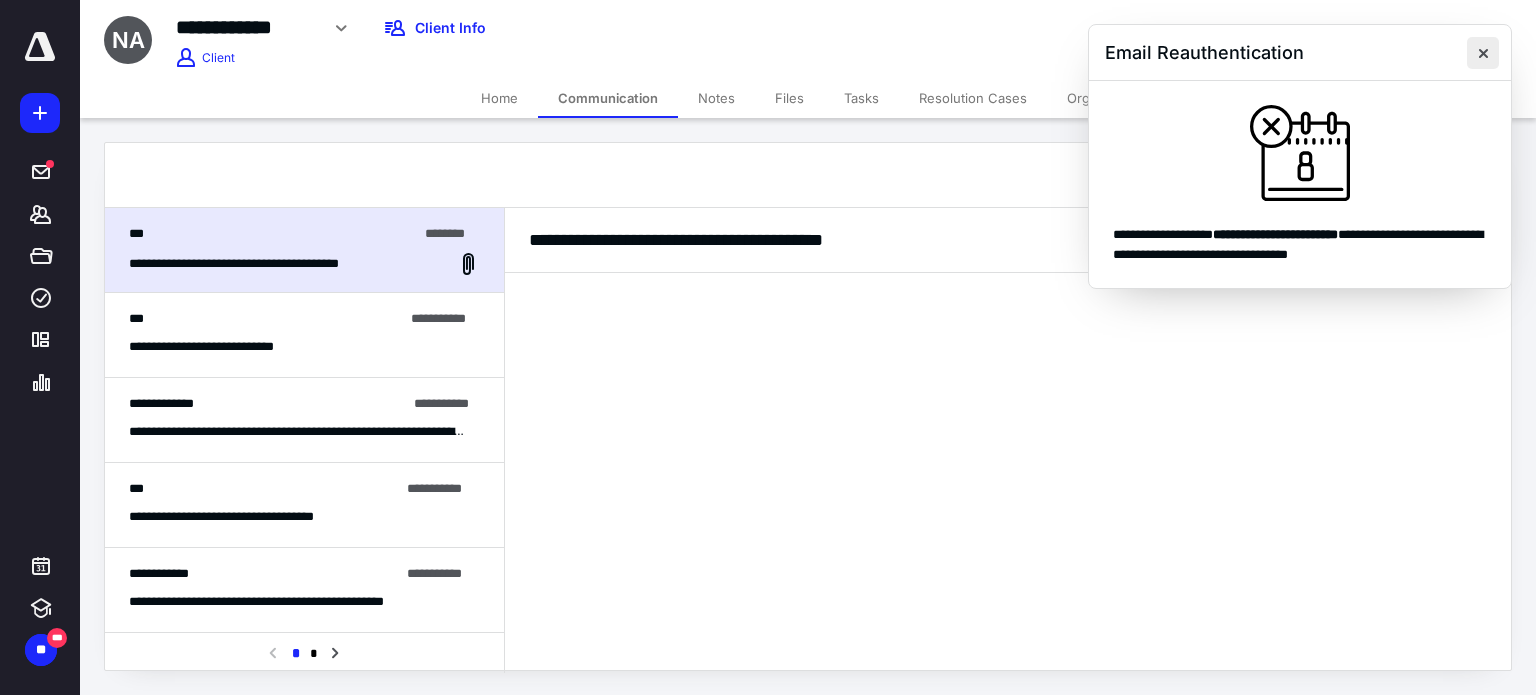 click at bounding box center (1483, 53) 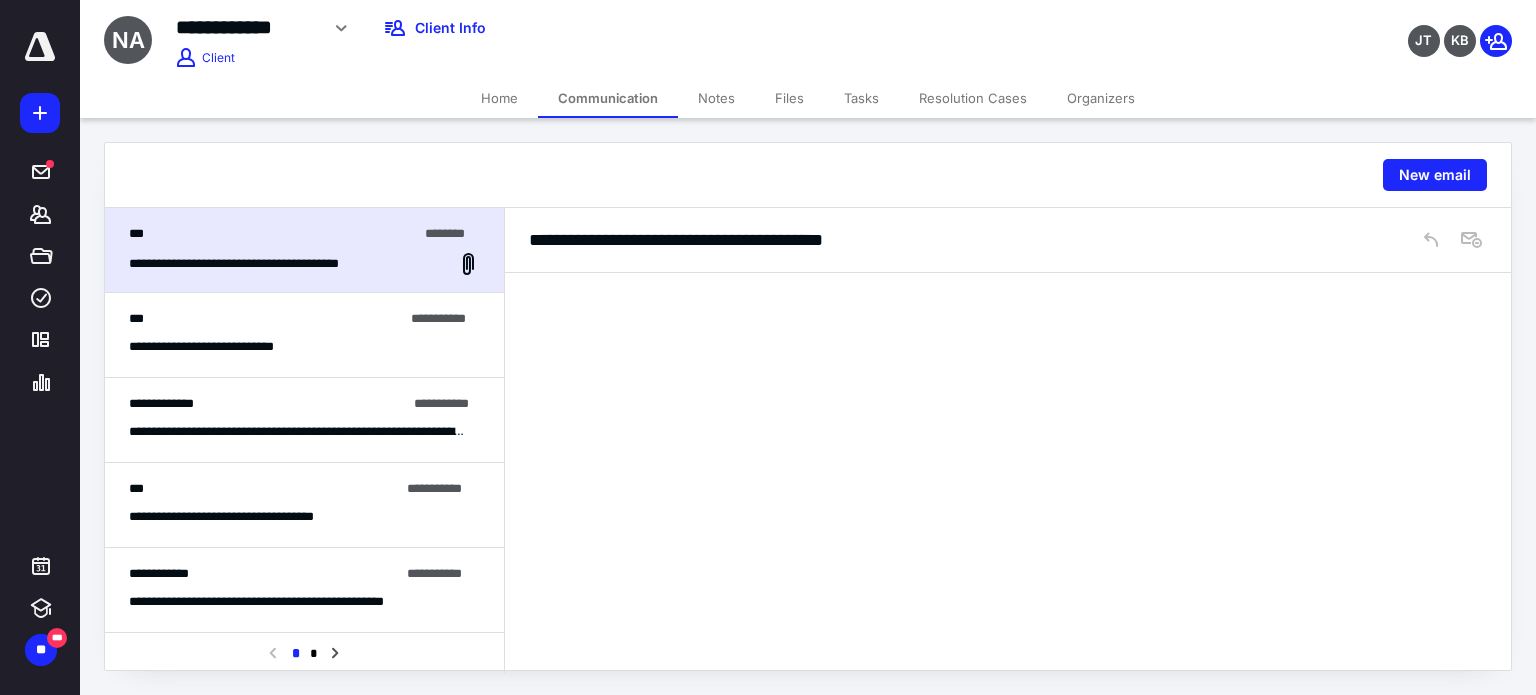 click on "**********" at bounding box center (711, 240) 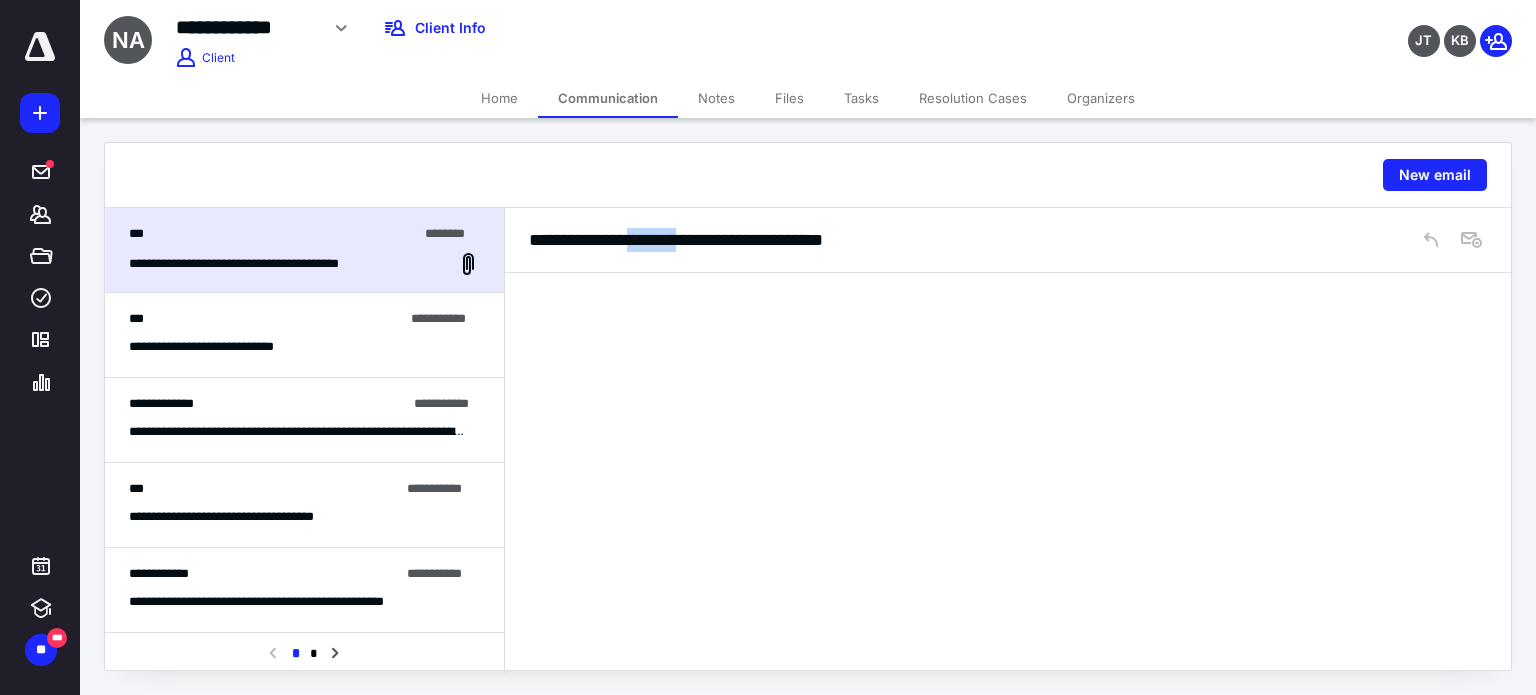 click on "**********" at bounding box center [711, 240] 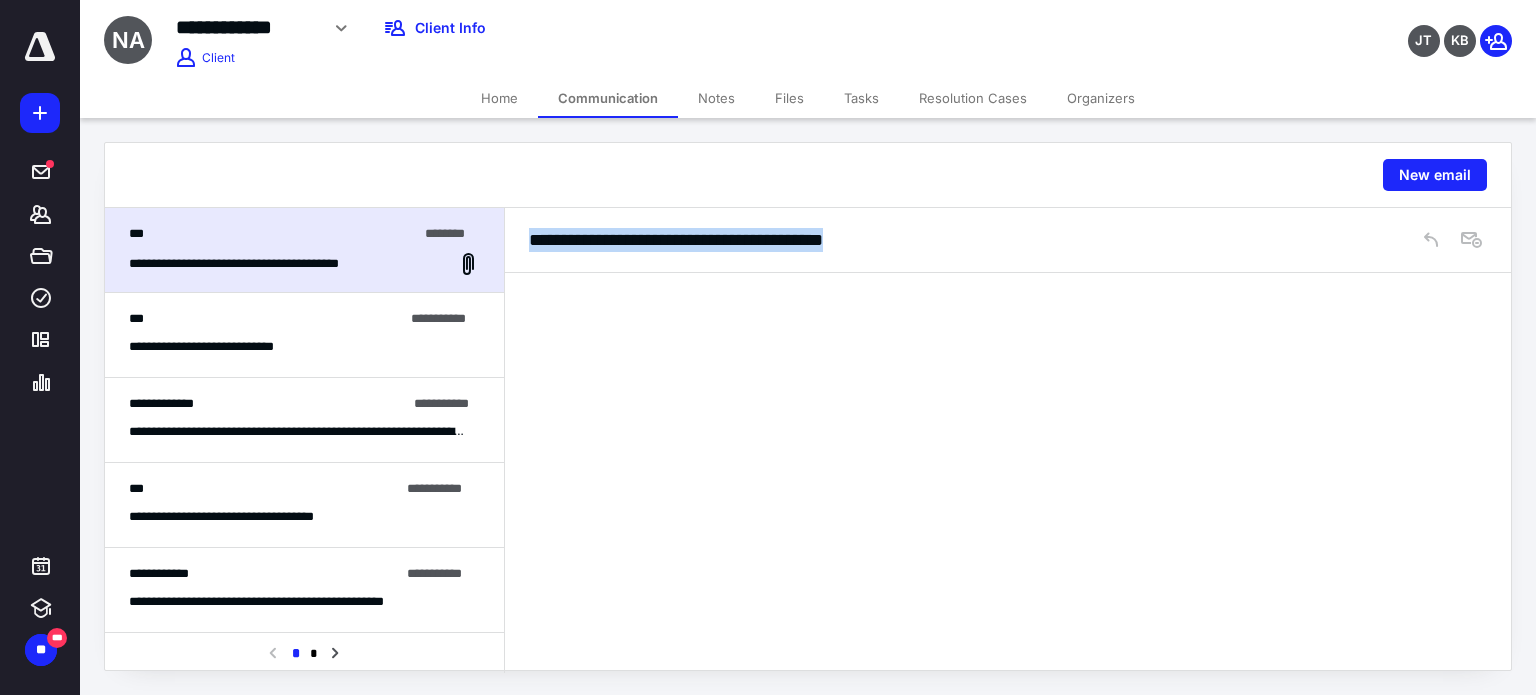 click on "**********" at bounding box center (1008, 240) 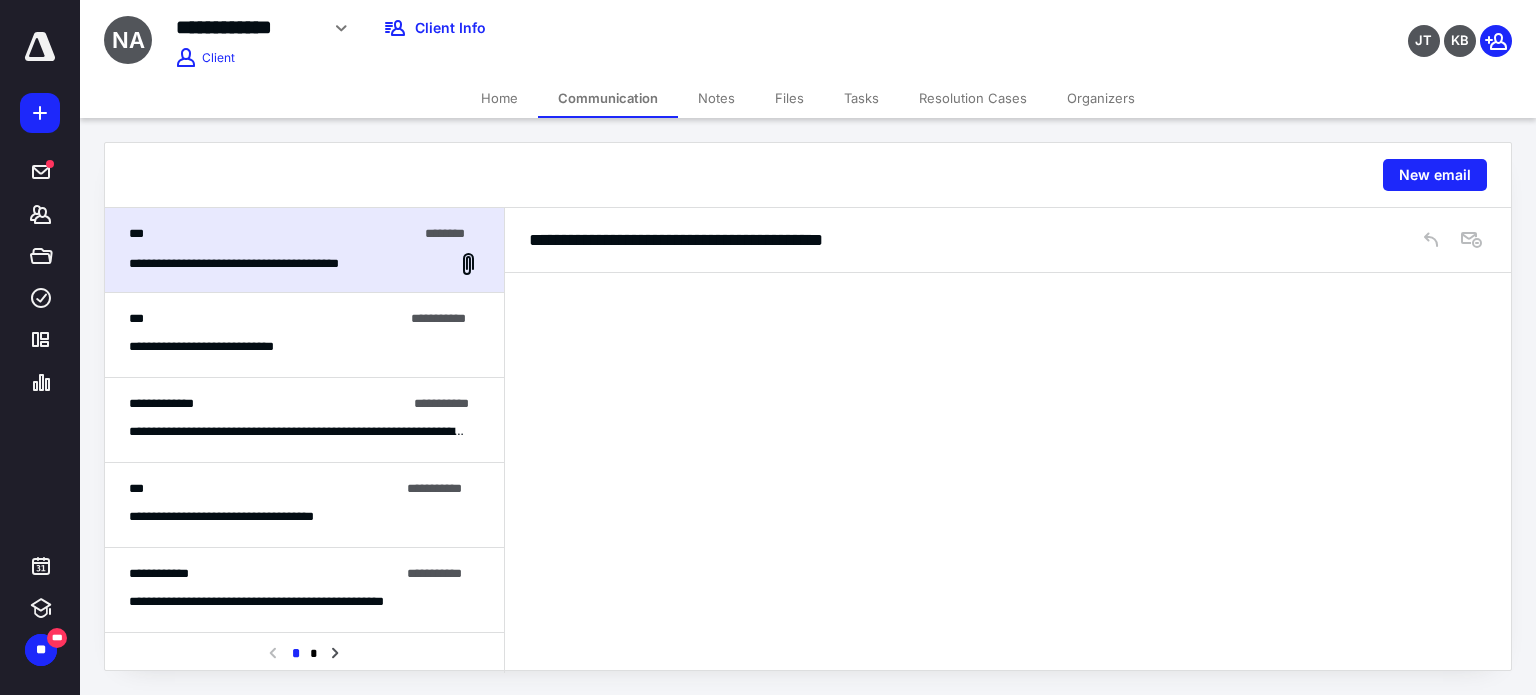 click on "**********" at bounding box center [304, 335] 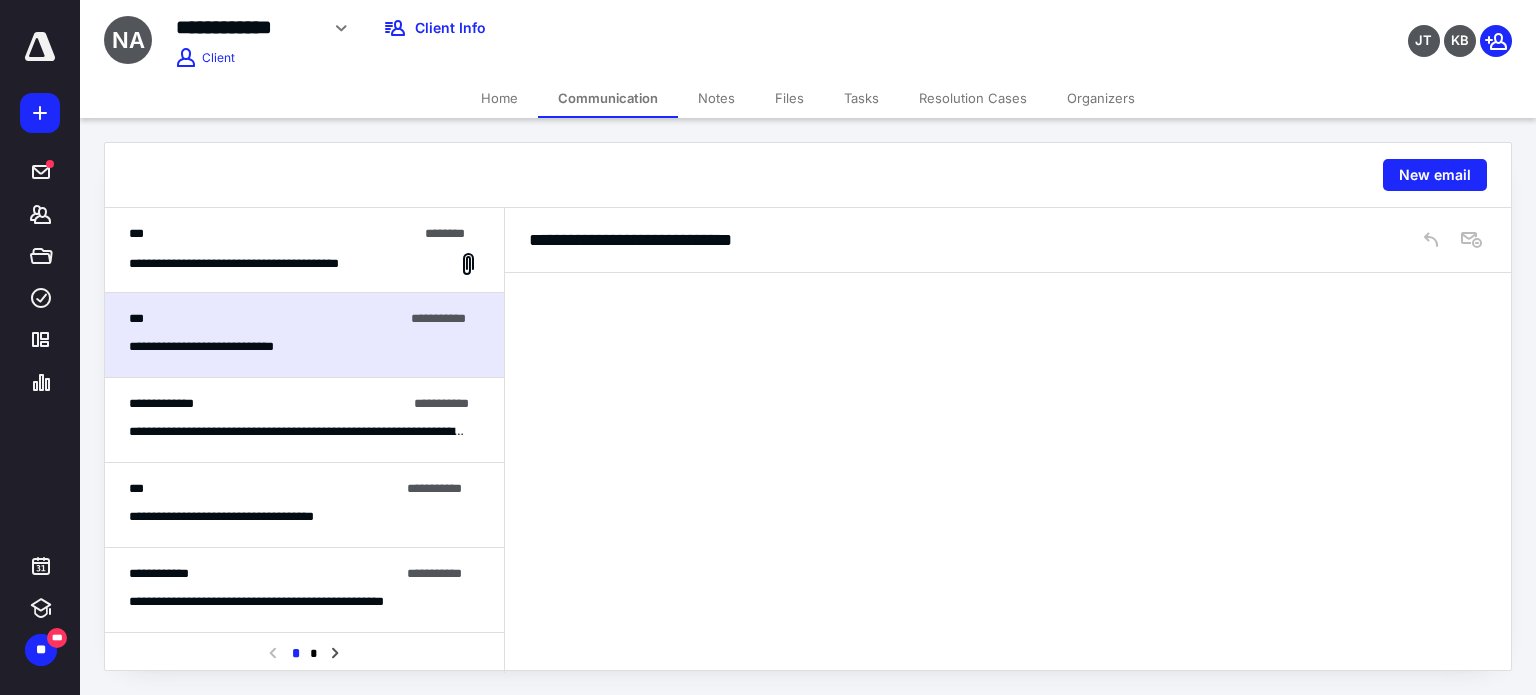 click on "**********" at bounding box center (297, 432) 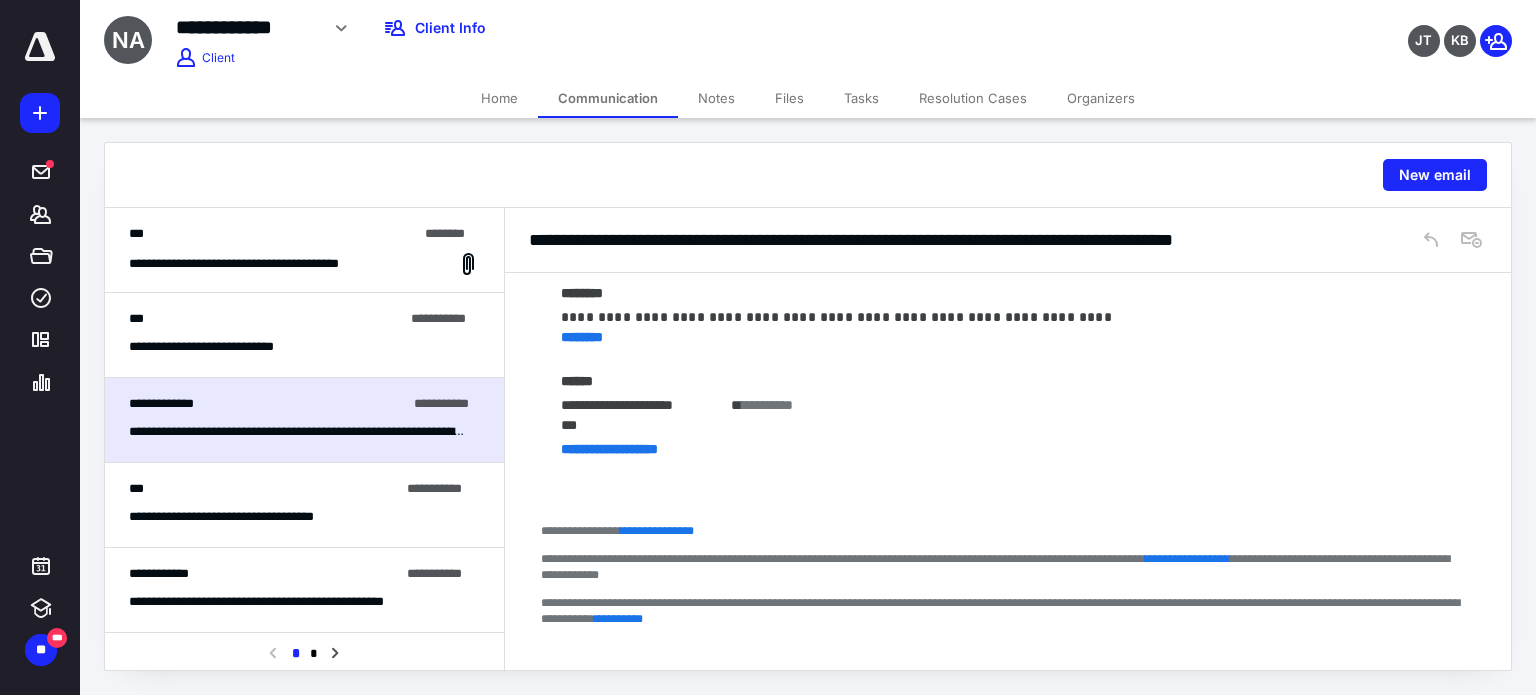 scroll, scrollTop: 356, scrollLeft: 0, axis: vertical 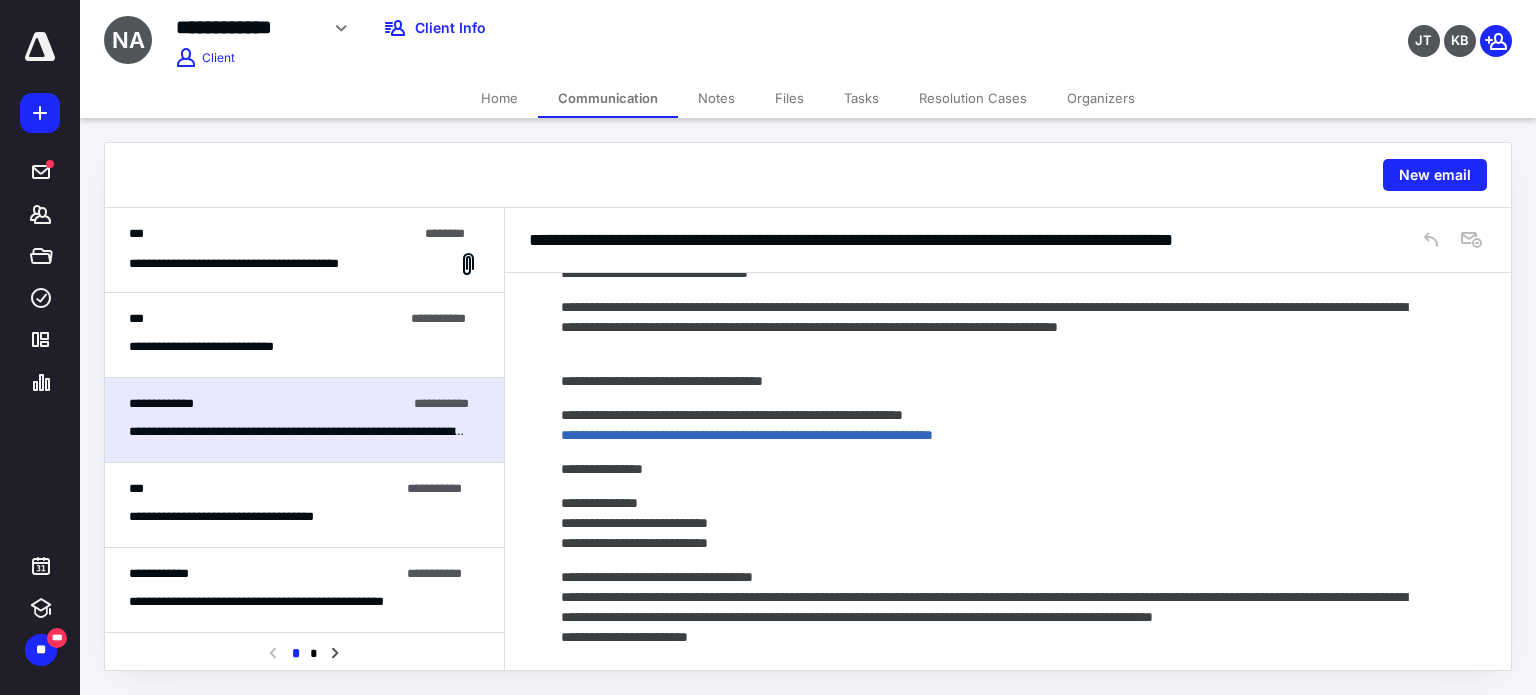 click on "**********" at bounding box center (304, 250) 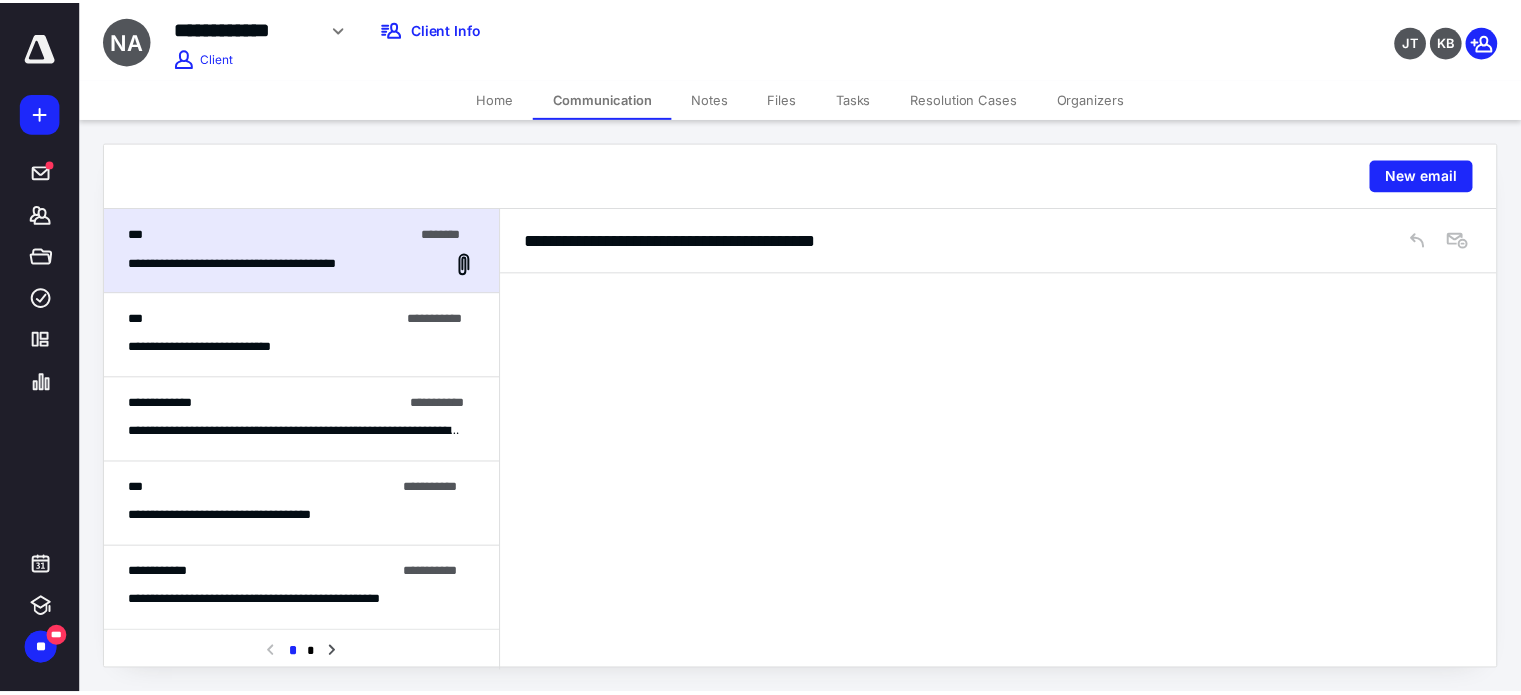 scroll, scrollTop: 0, scrollLeft: 0, axis: both 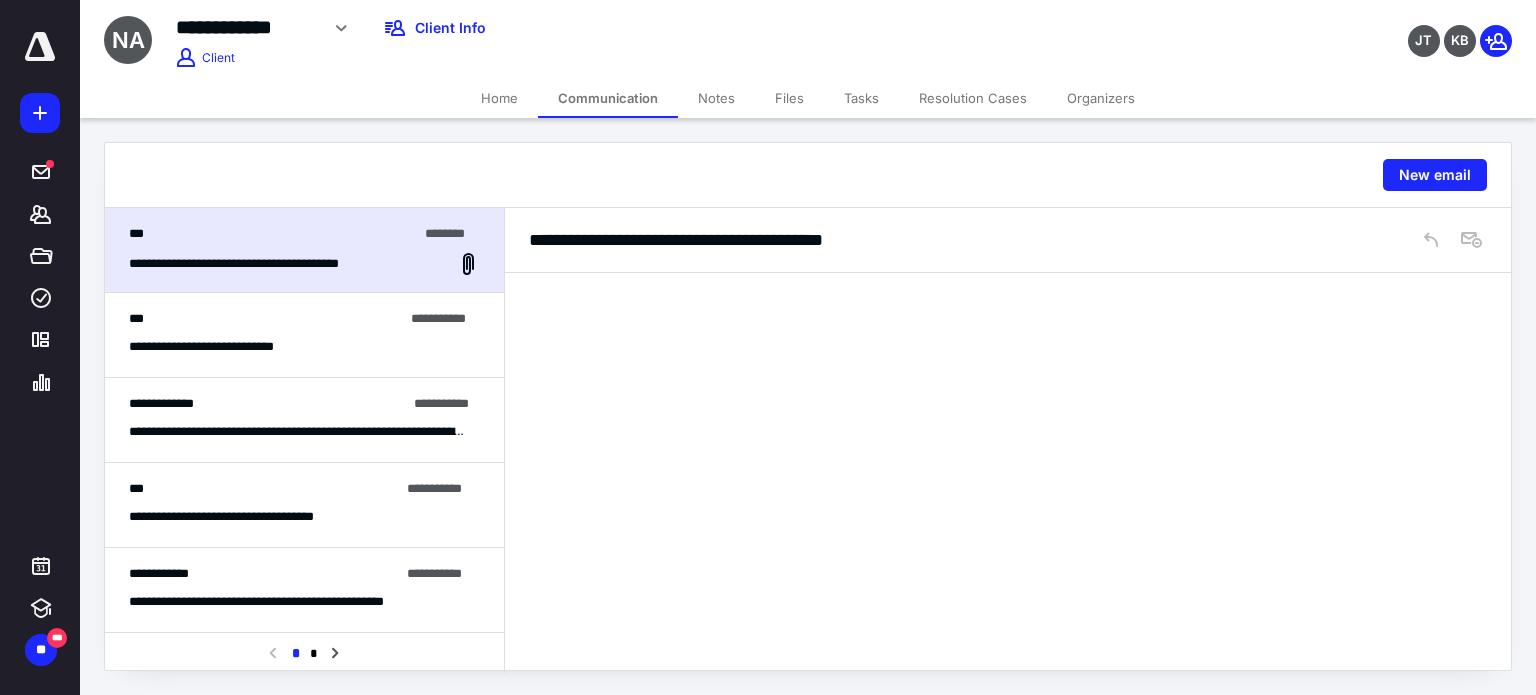 click on "**********" at bounding box center (711, 240) 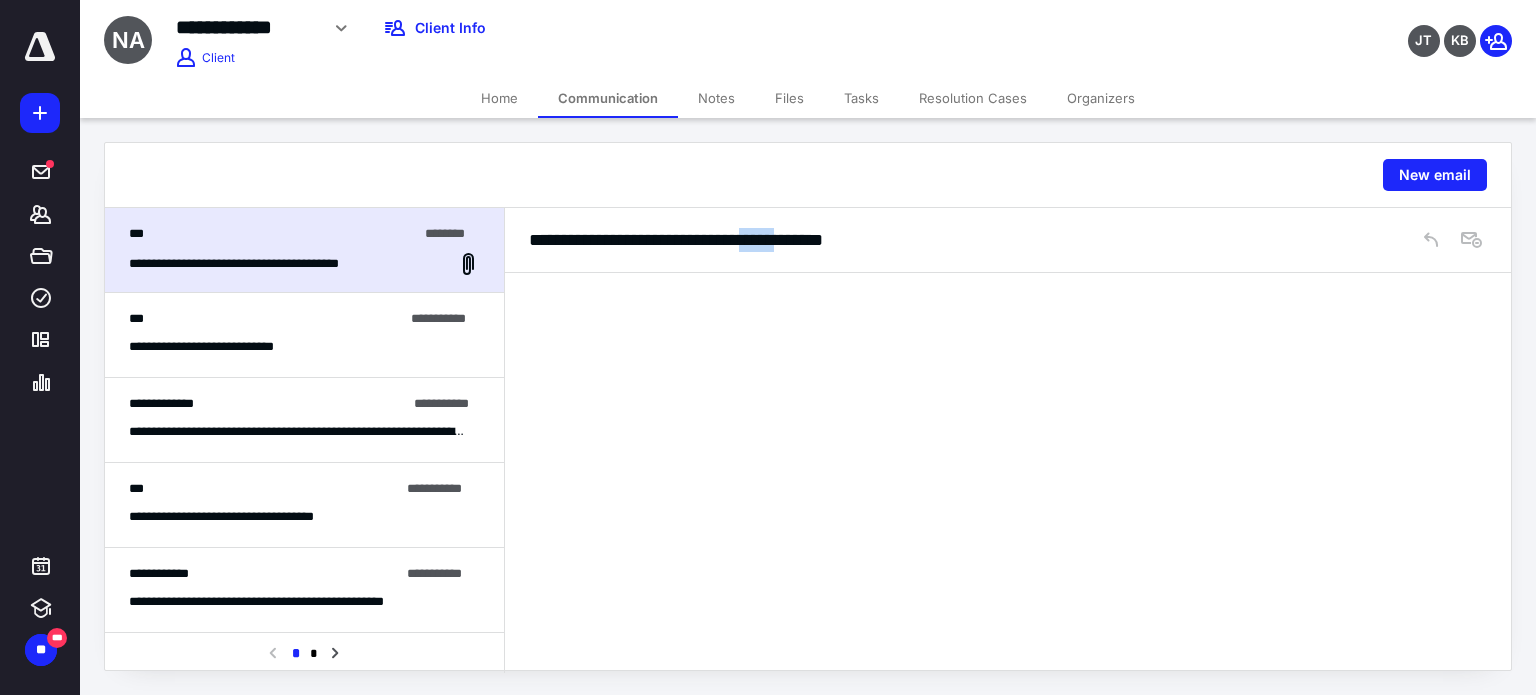 click on "**********" at bounding box center (711, 240) 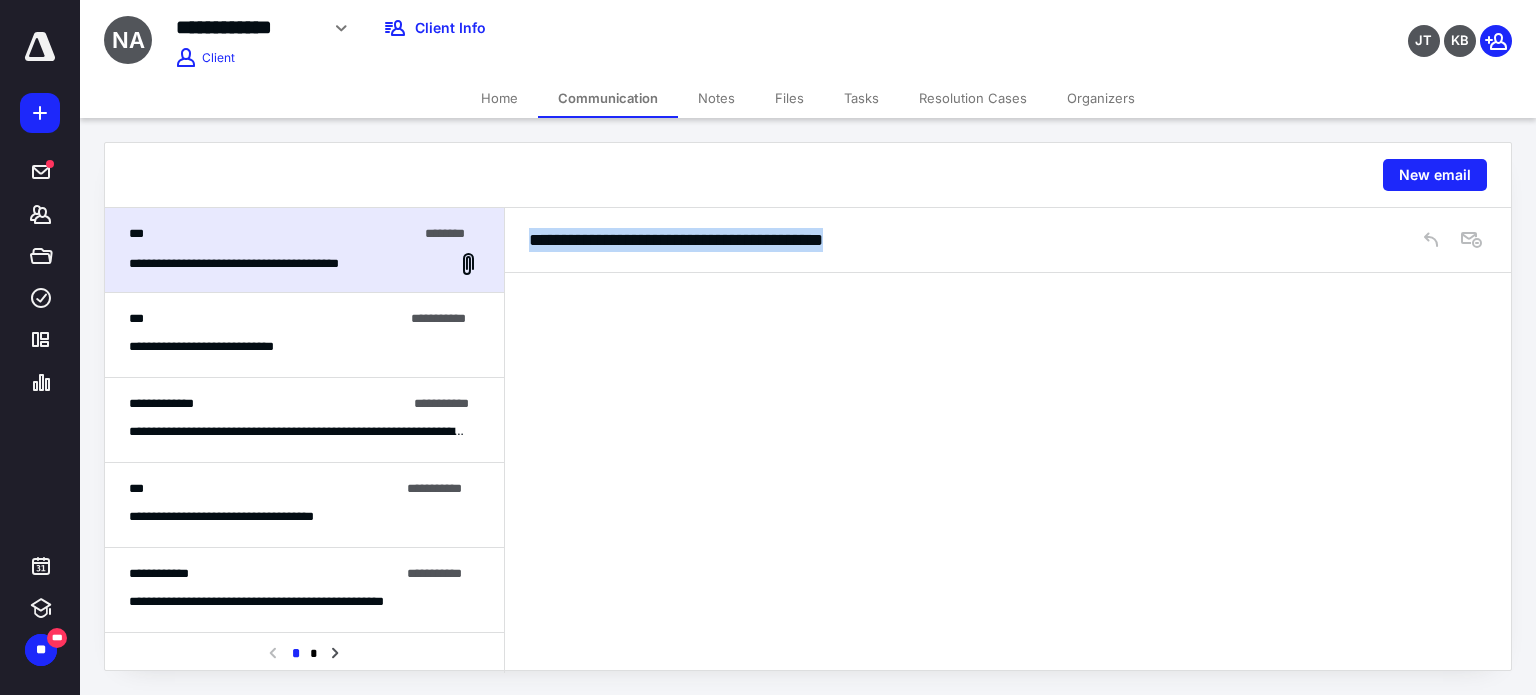 click on "**********" at bounding box center (711, 240) 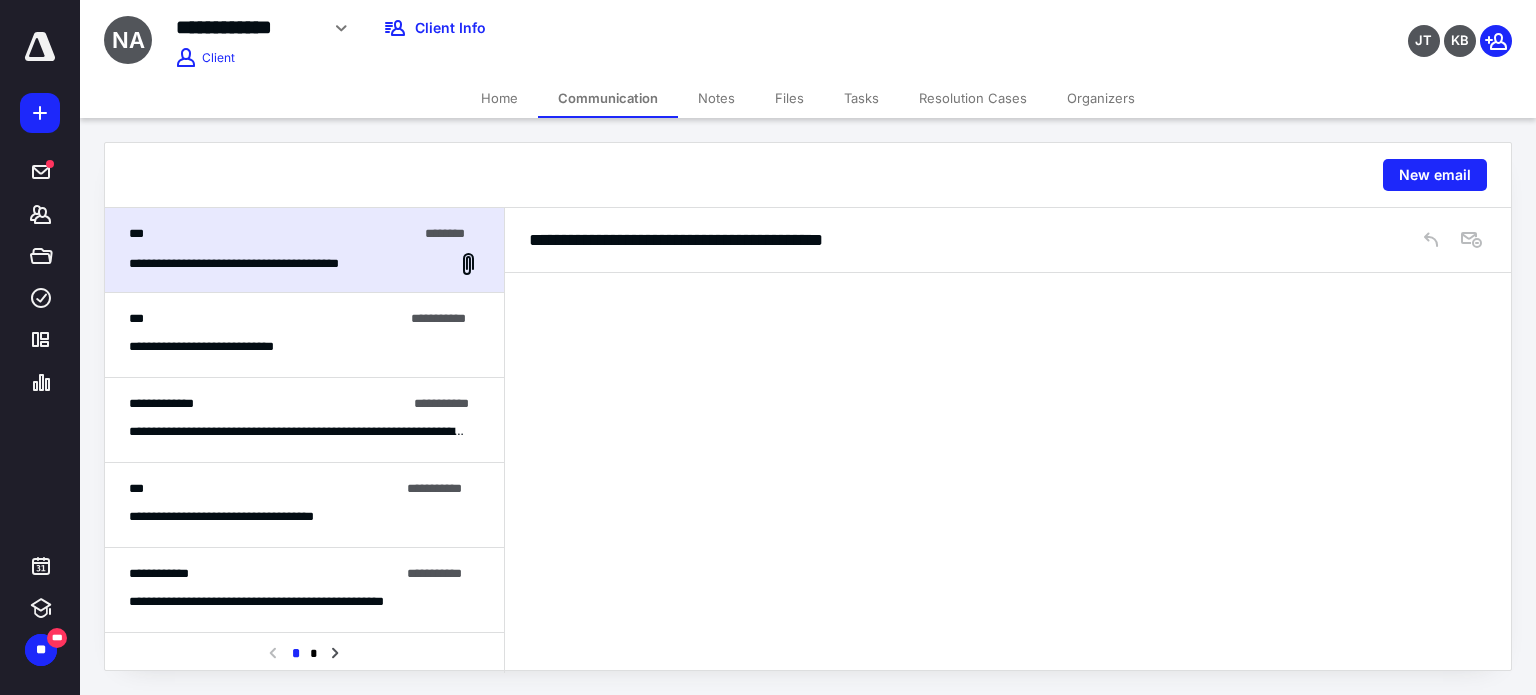 click on "Home" at bounding box center [499, 98] 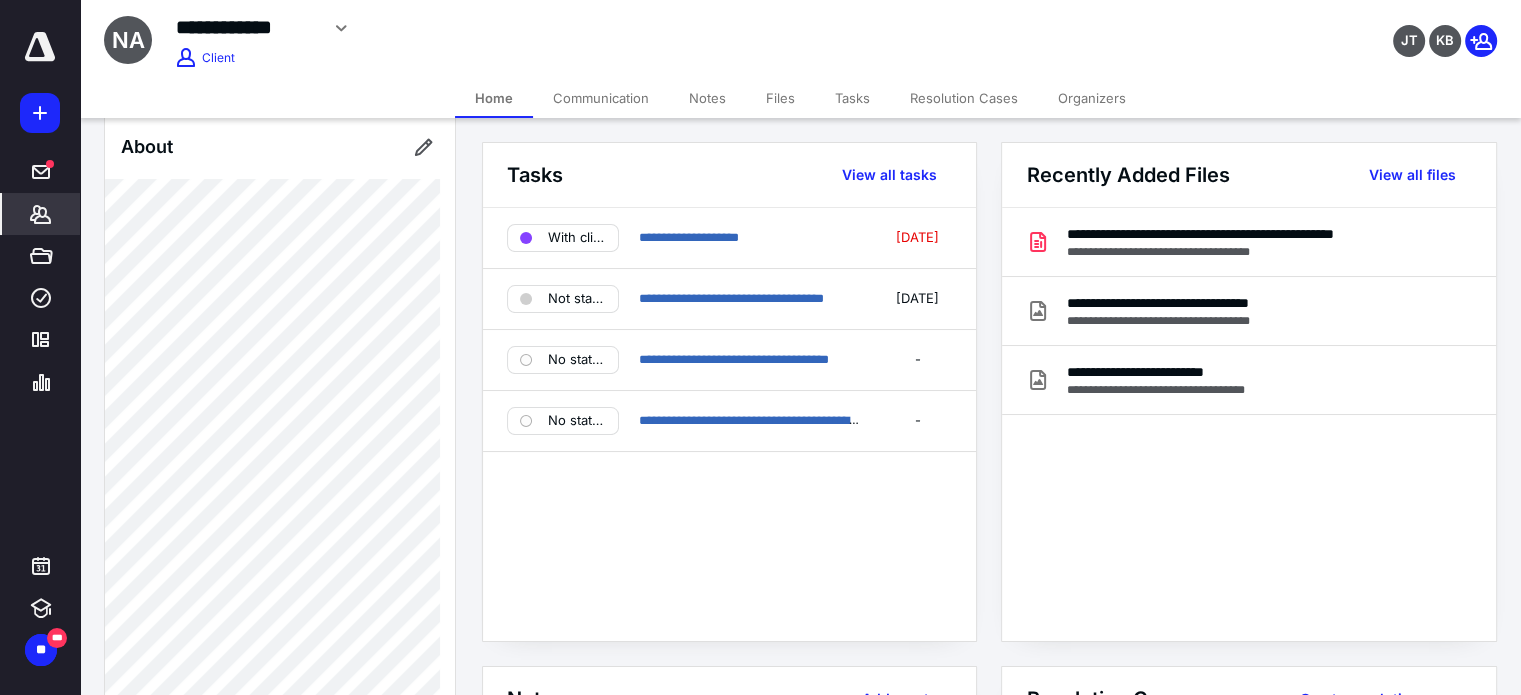 scroll, scrollTop: 900, scrollLeft: 0, axis: vertical 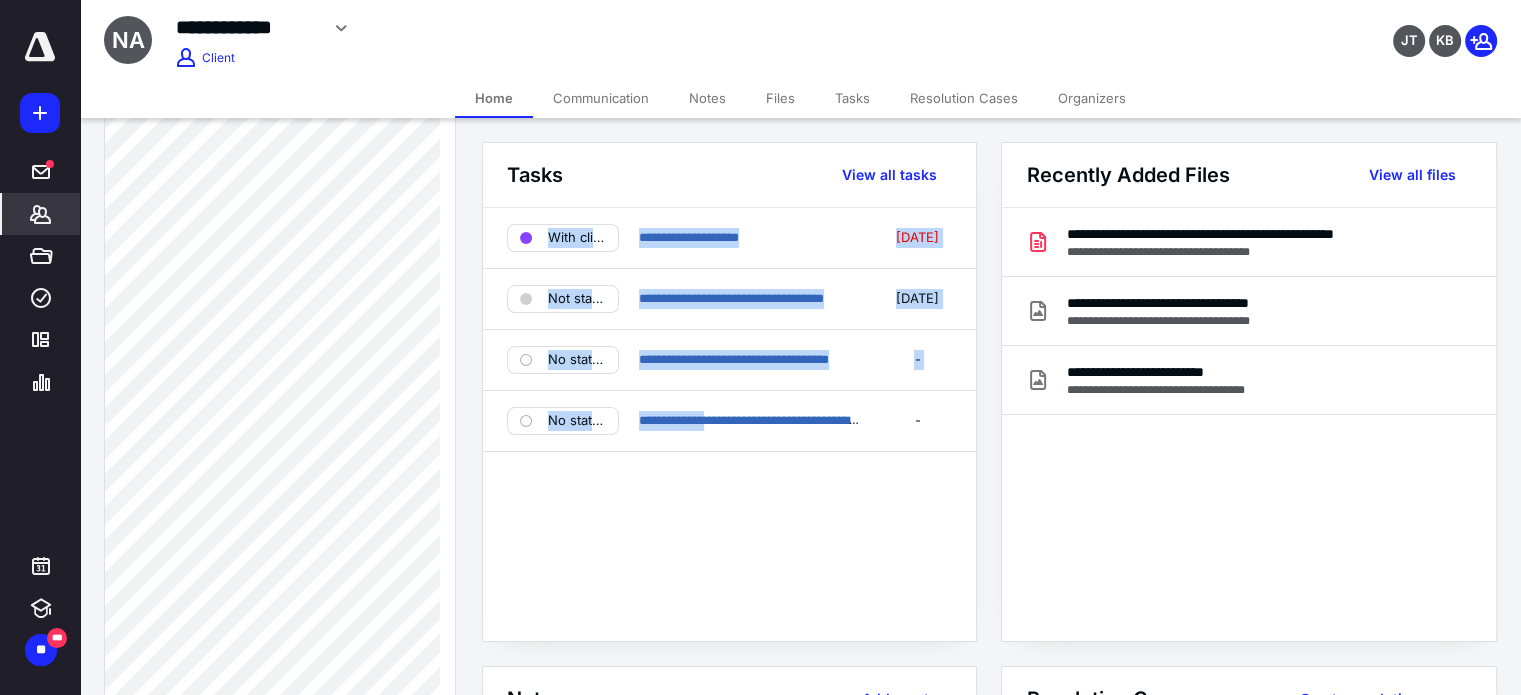 drag, startPoint x: 722, startPoint y: 469, endPoint x: 569, endPoint y: 160, distance: 344.8043 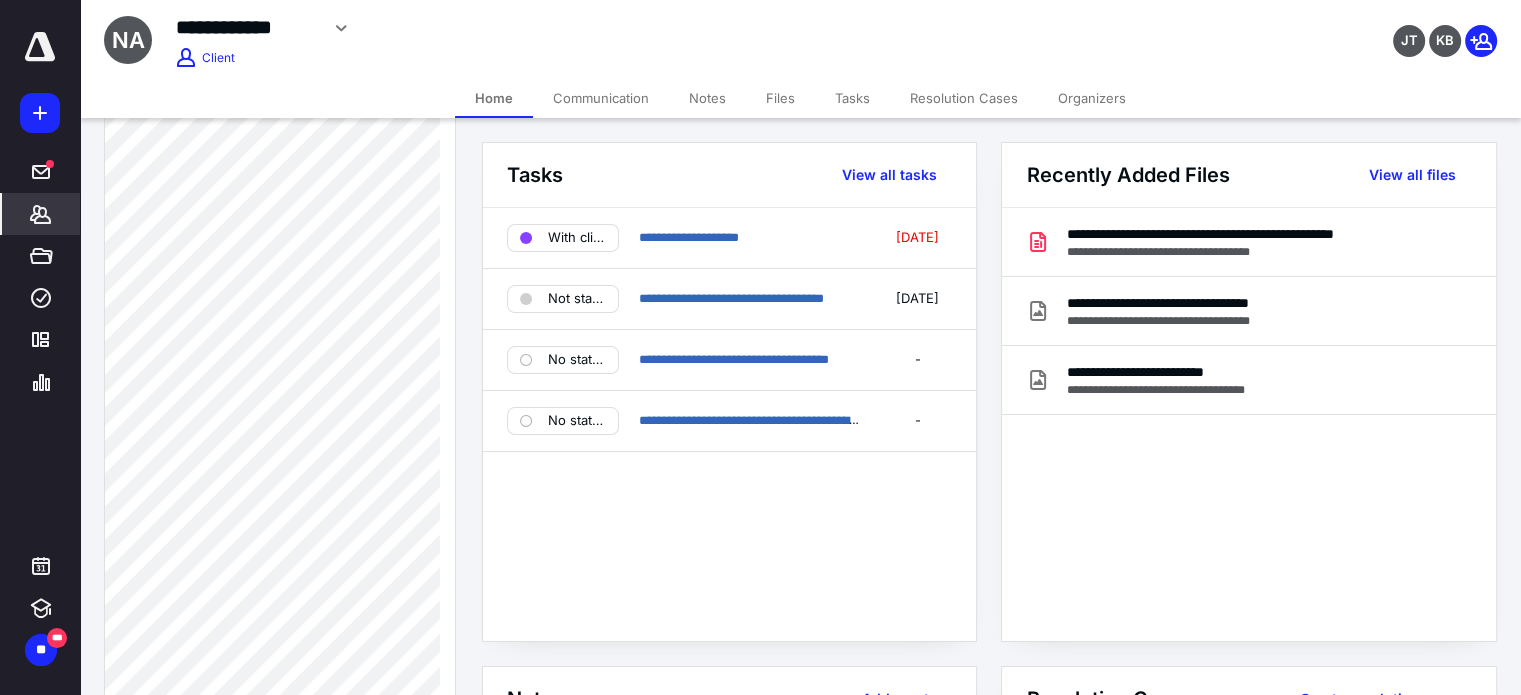 click on "Communication" at bounding box center (601, 98) 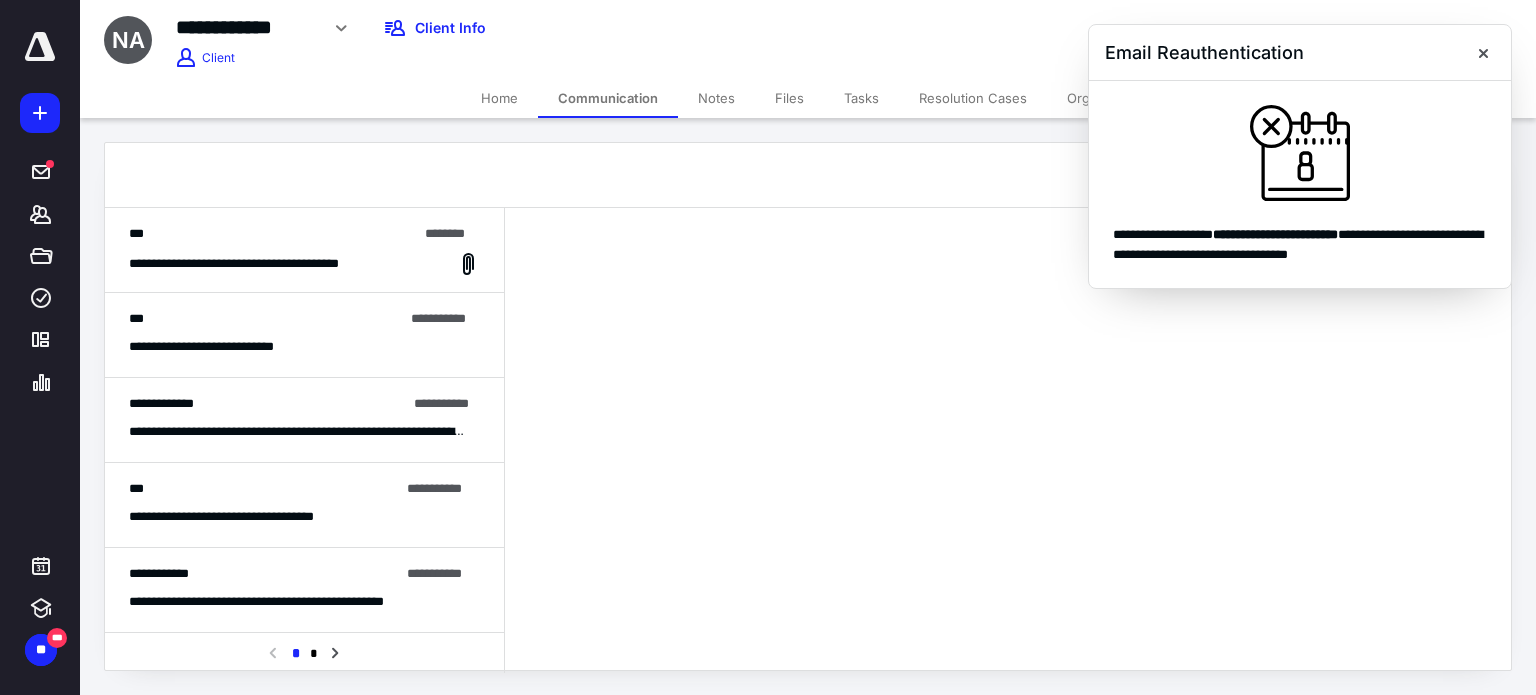 click on "**********" at bounding box center [304, 250] 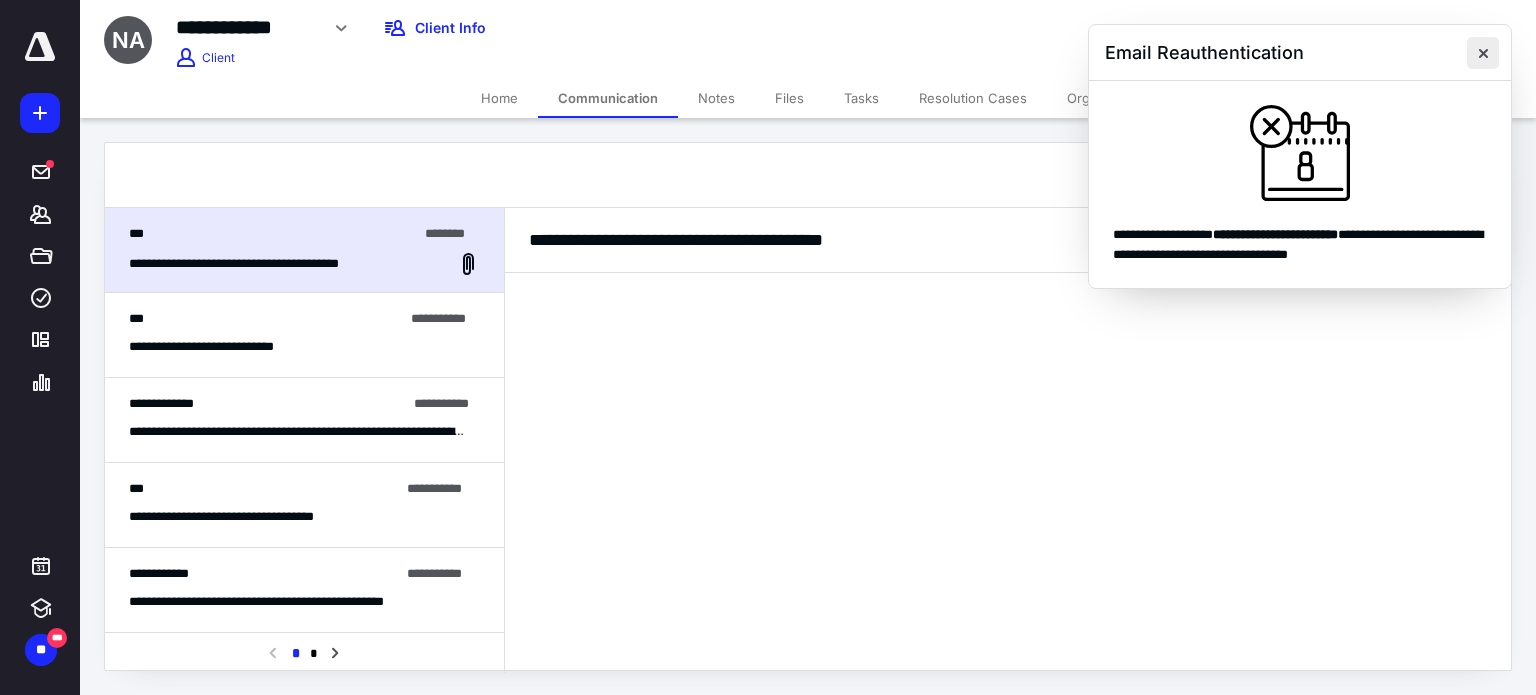 click at bounding box center [1483, 53] 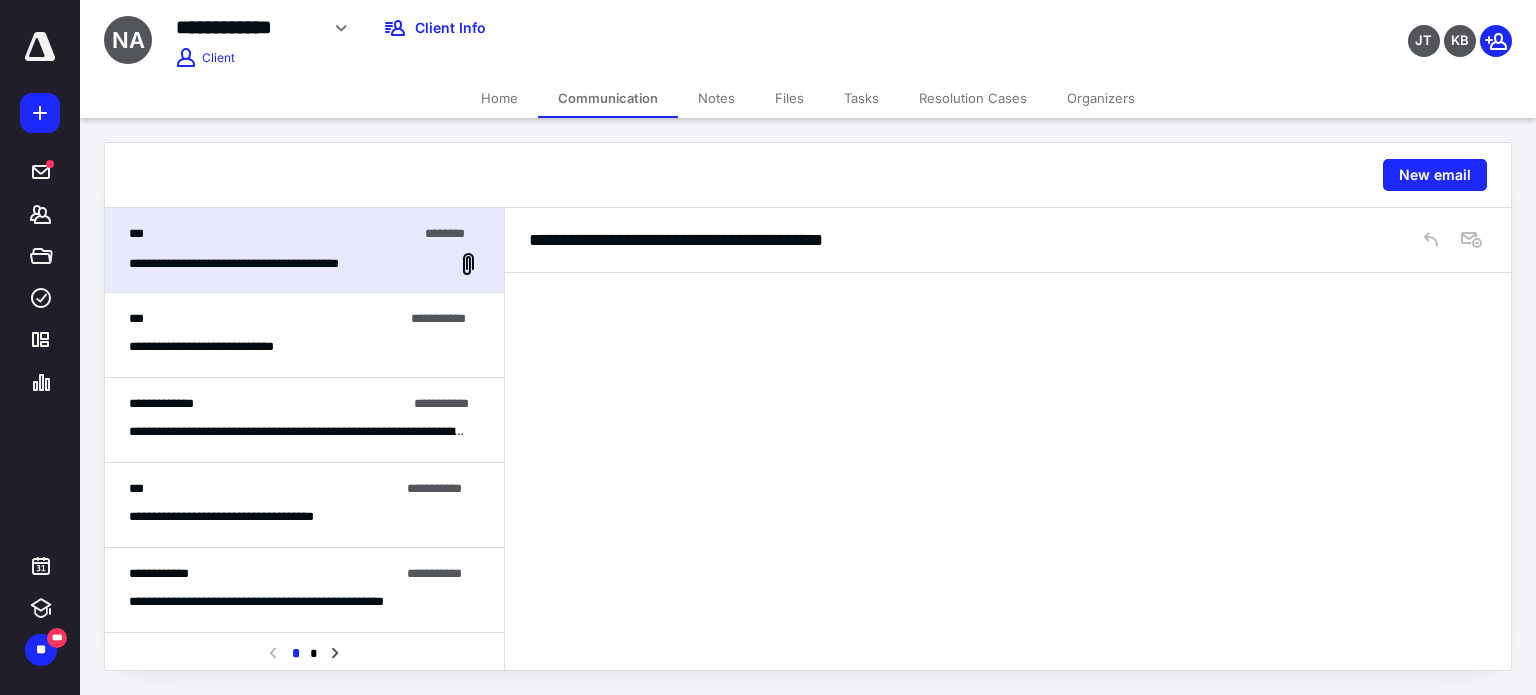 click on "Home" at bounding box center (499, 98) 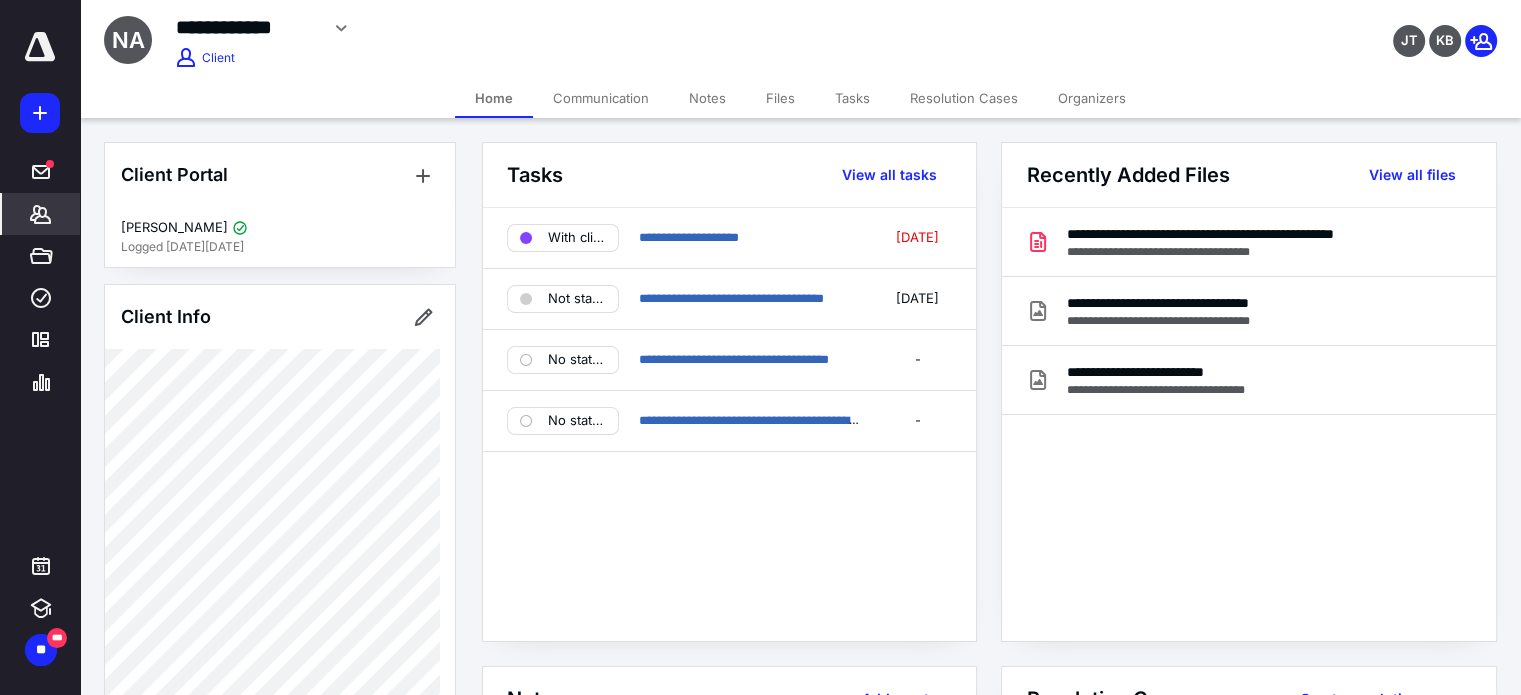 click on "Notes" at bounding box center (707, 98) 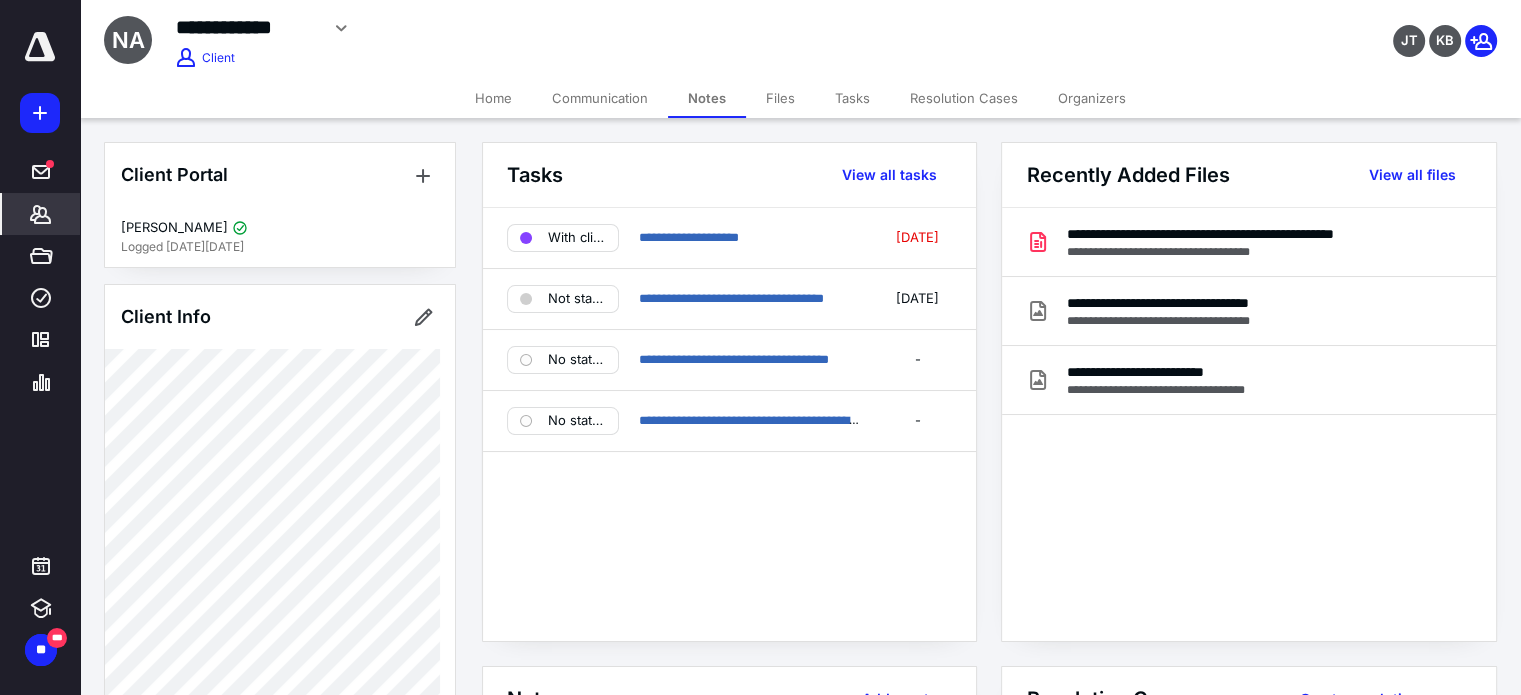 click on "**********" at bounding box center (760, 347) 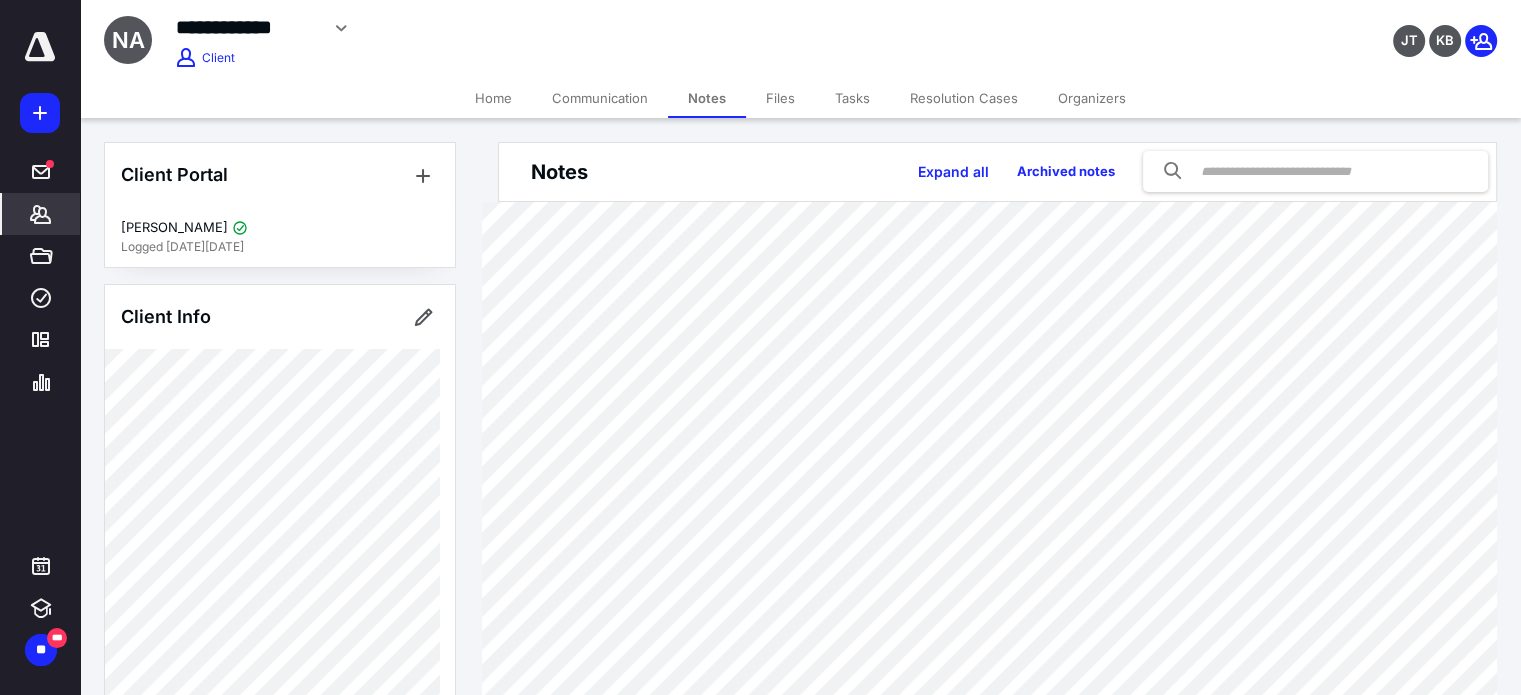 click on "Communication" at bounding box center [600, 98] 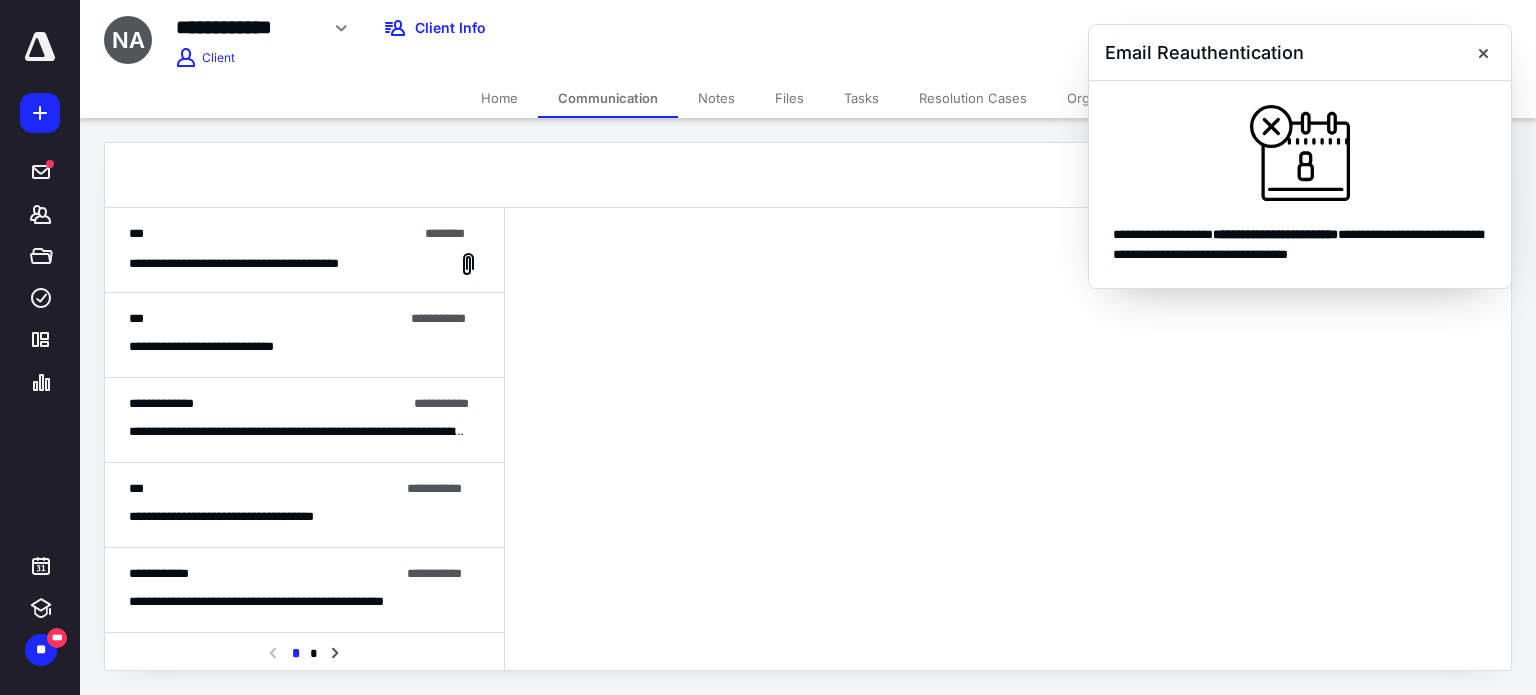 click on "Notes" at bounding box center (716, 98) 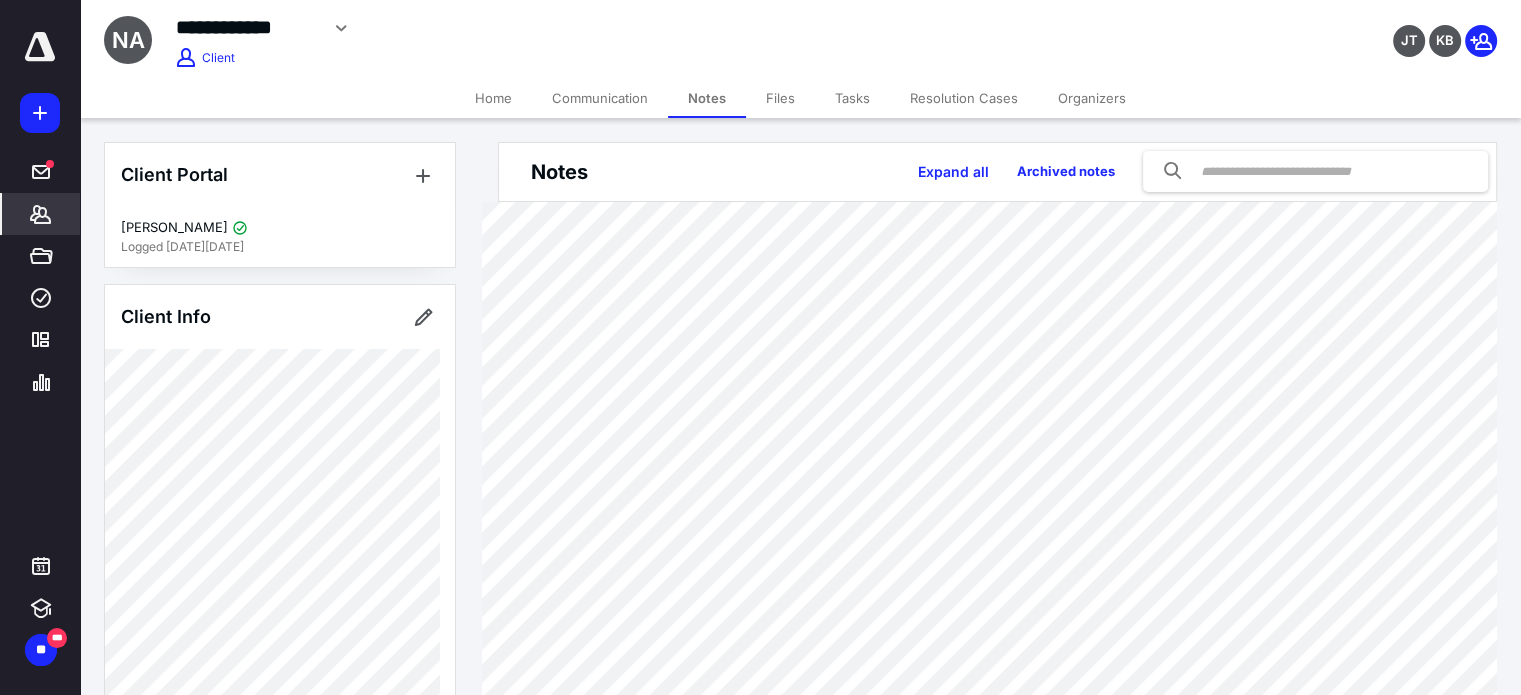 click on "Home" at bounding box center (493, 98) 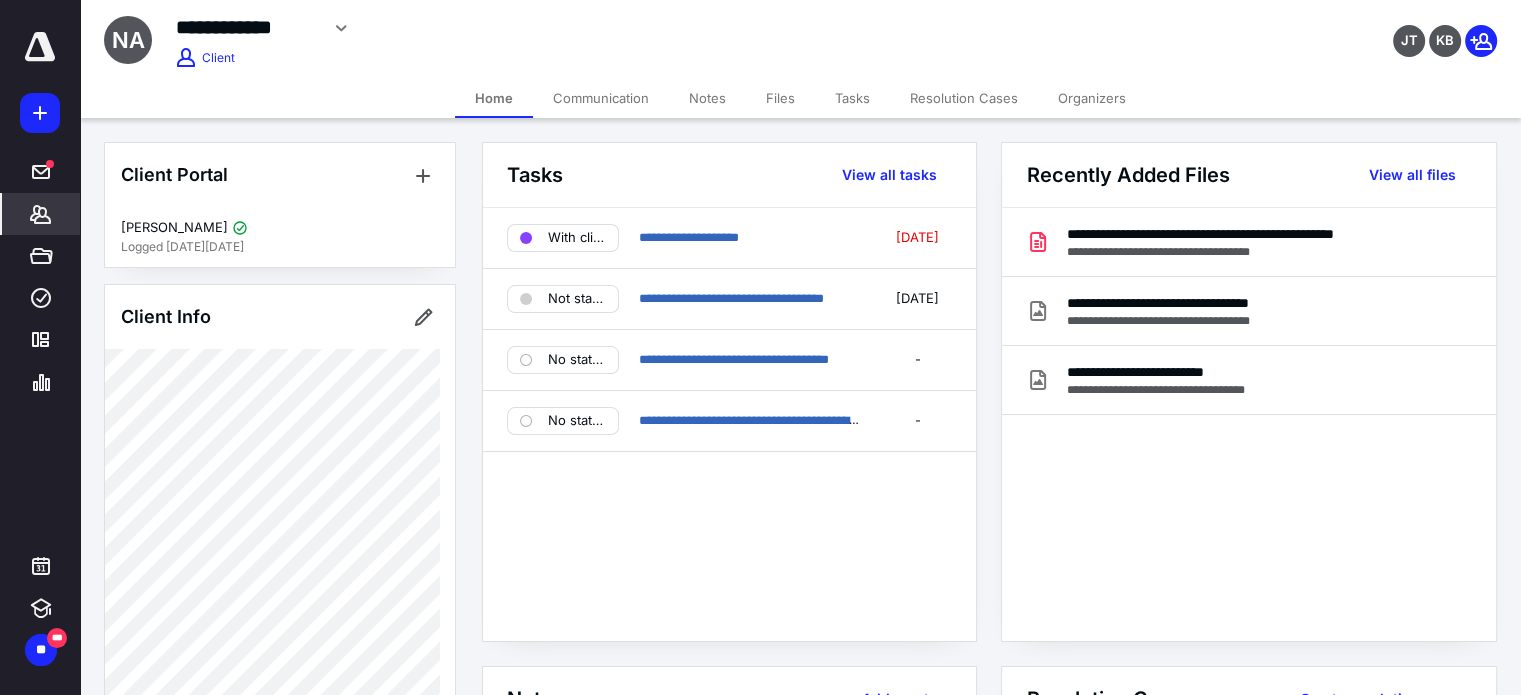 click on "**********" at bounding box center (729, 424) 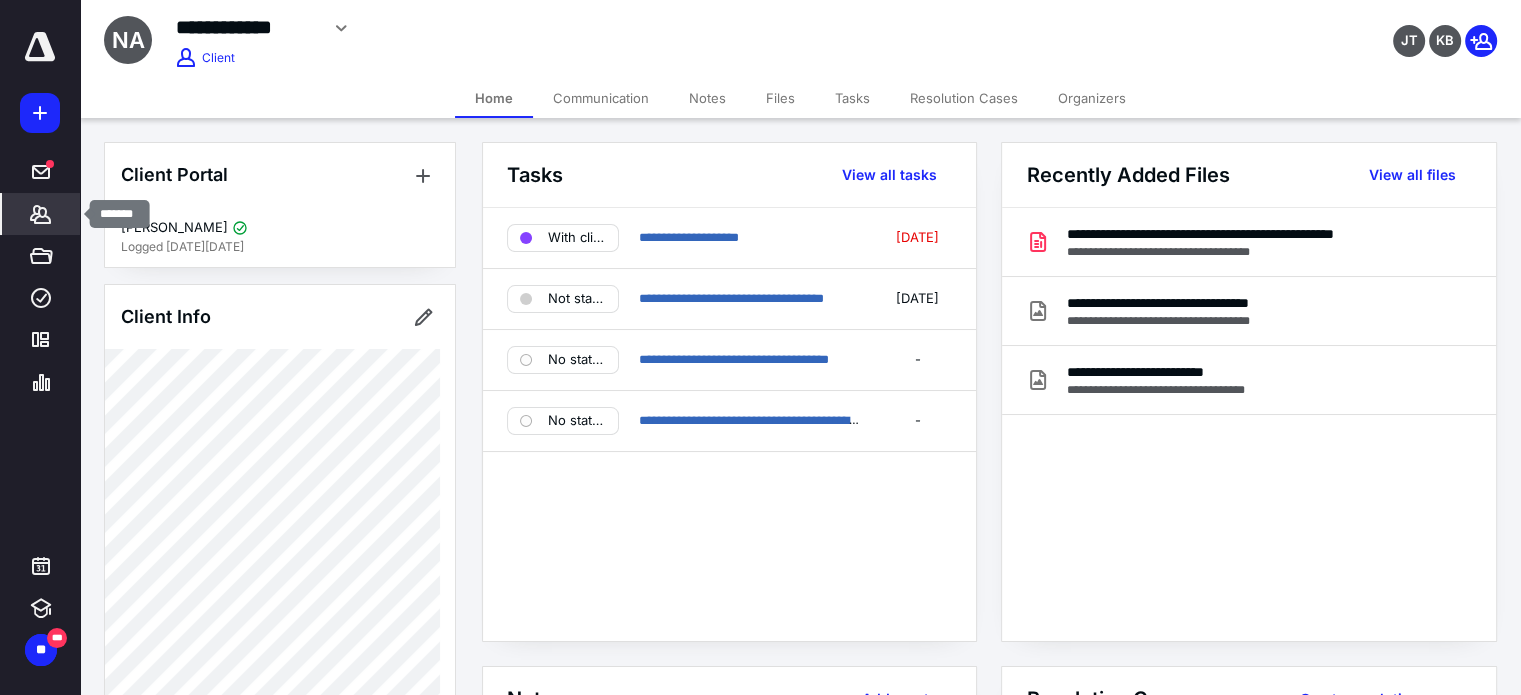 click on "*******" at bounding box center (41, 214) 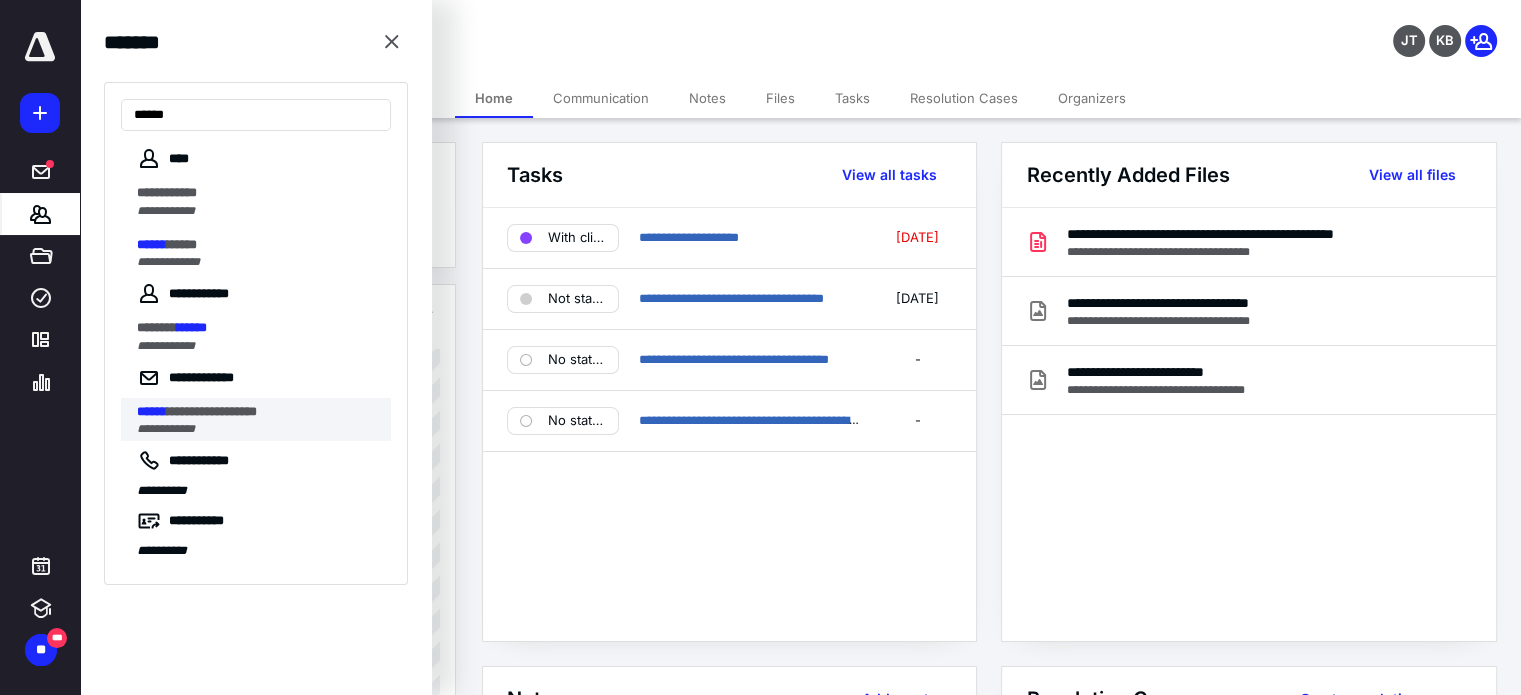 type on "******" 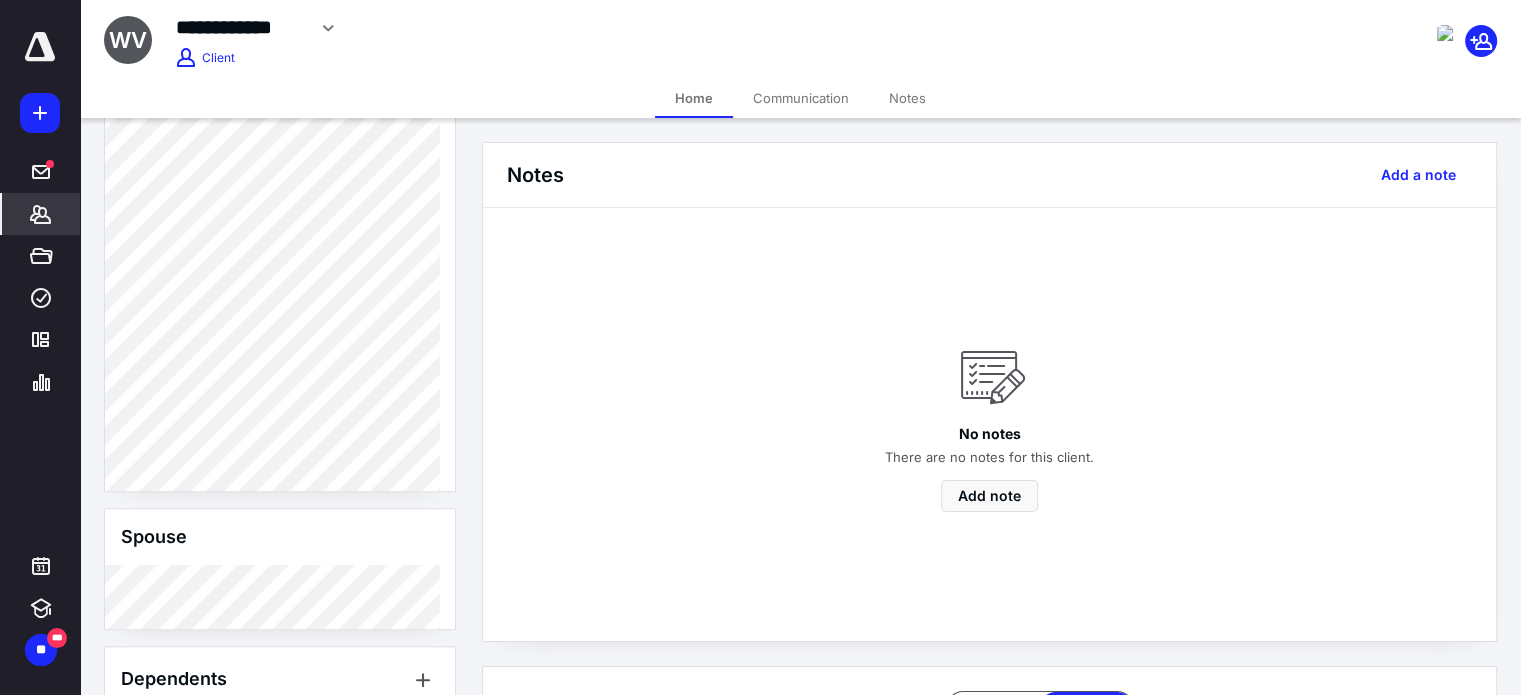 scroll, scrollTop: 900, scrollLeft: 0, axis: vertical 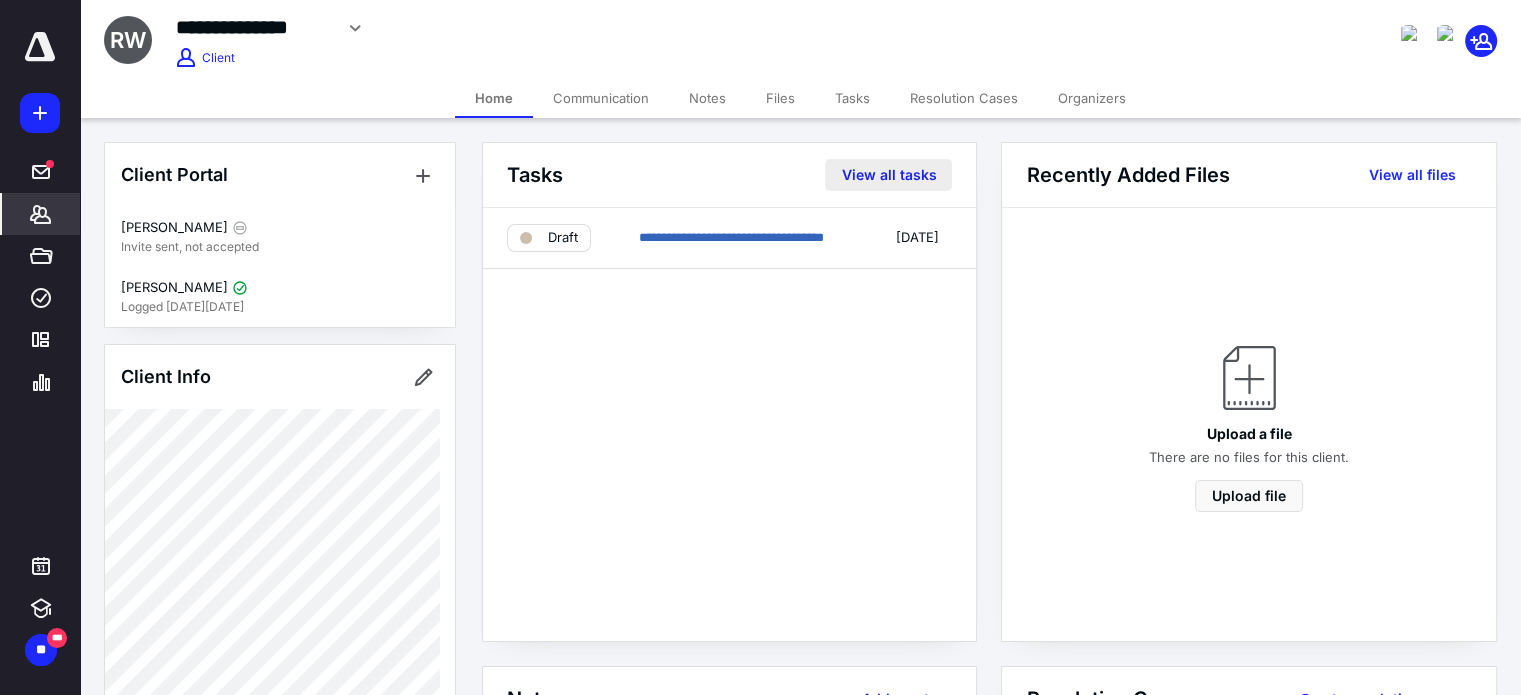 click on "View all tasks" at bounding box center [888, 175] 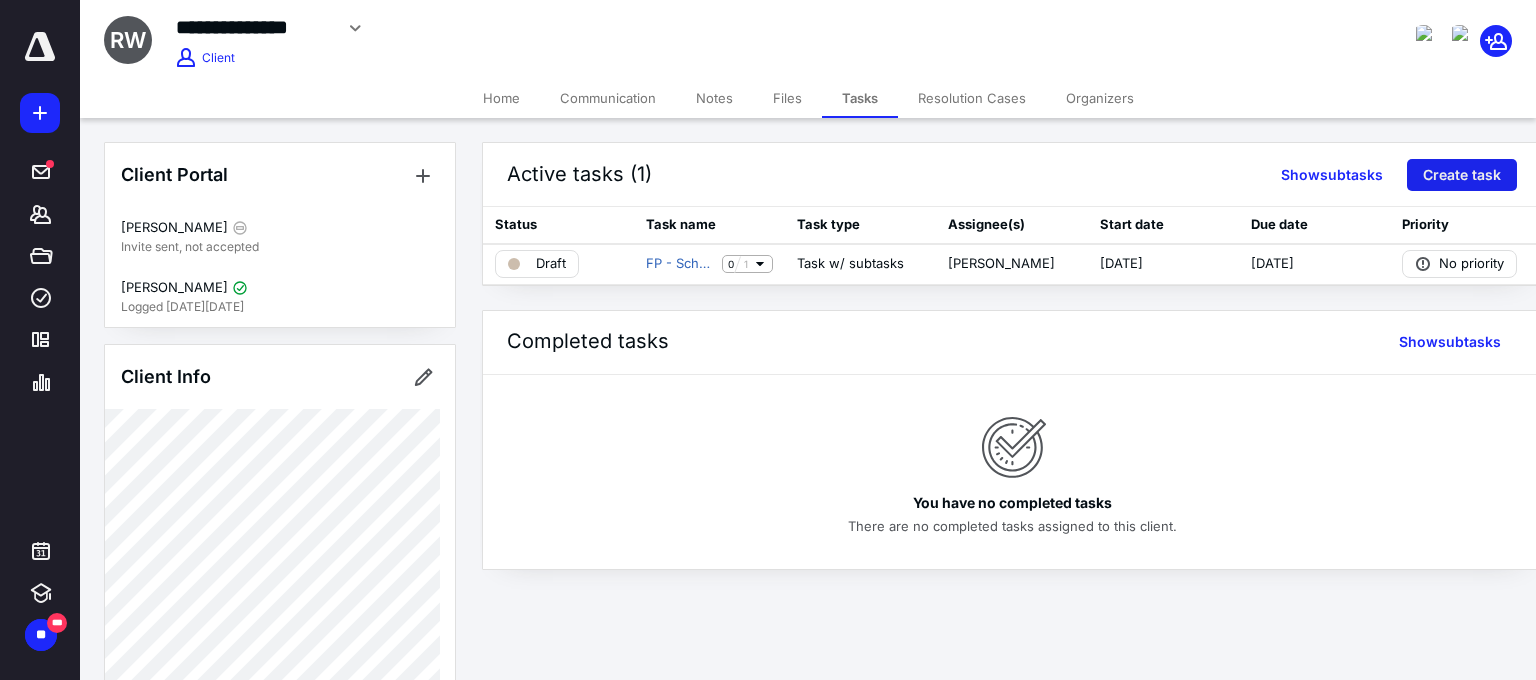 click on "Create task" at bounding box center [1462, 175] 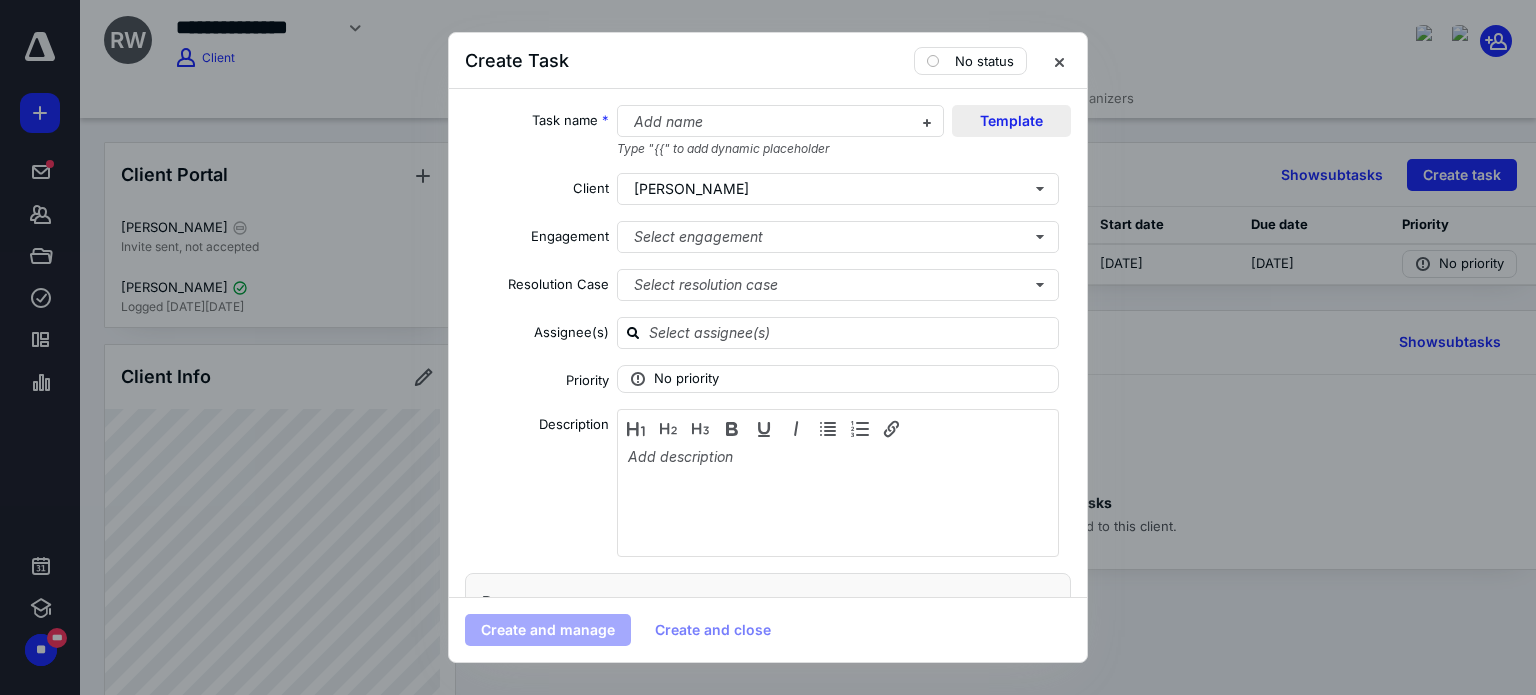 click on "Template" at bounding box center (1011, 121) 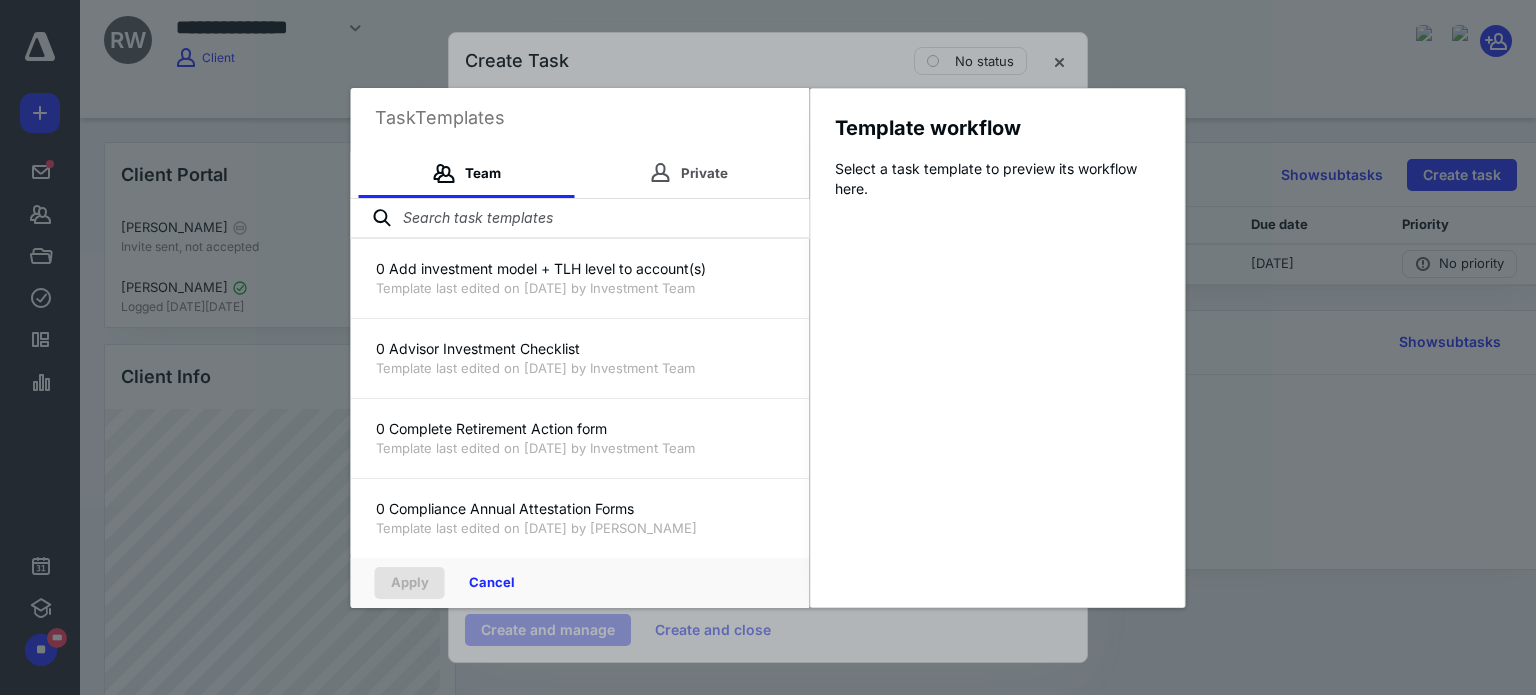 click at bounding box center (580, 219) 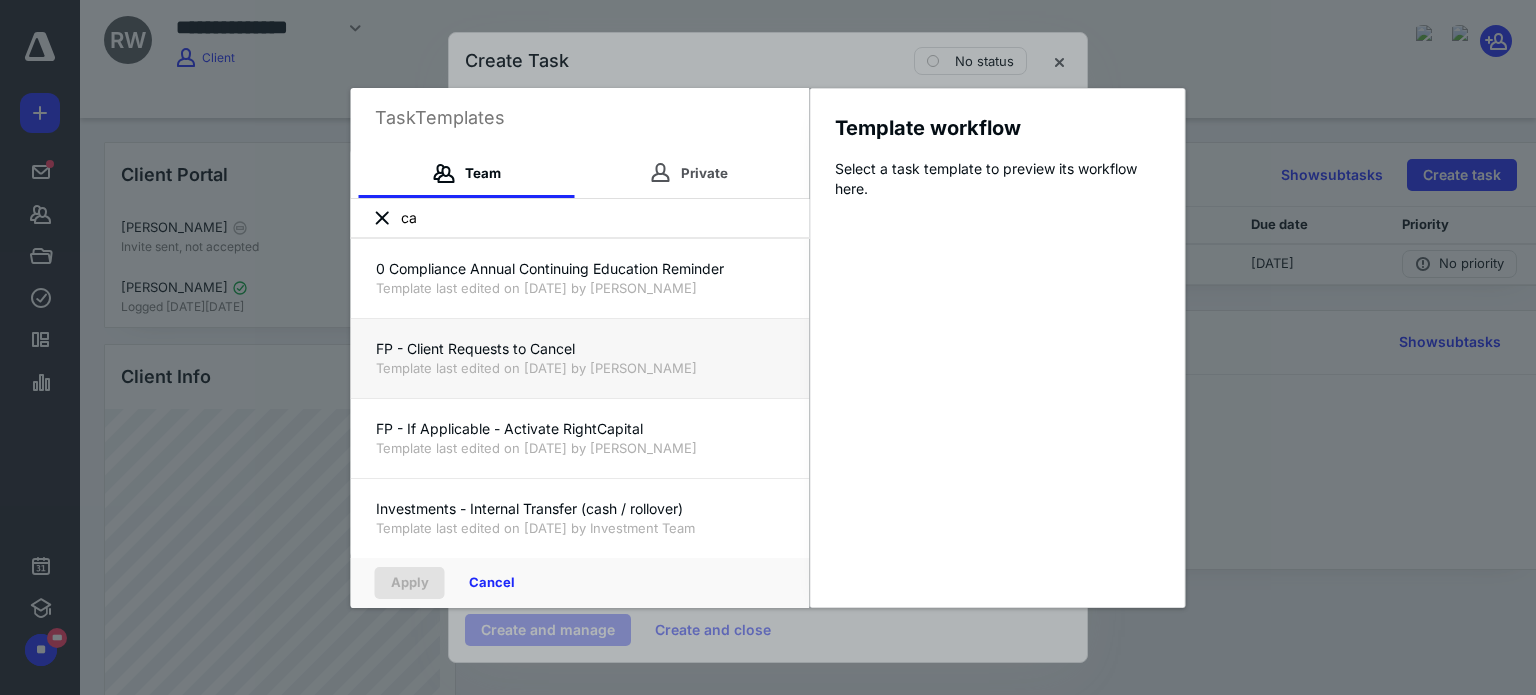 type on "ca" 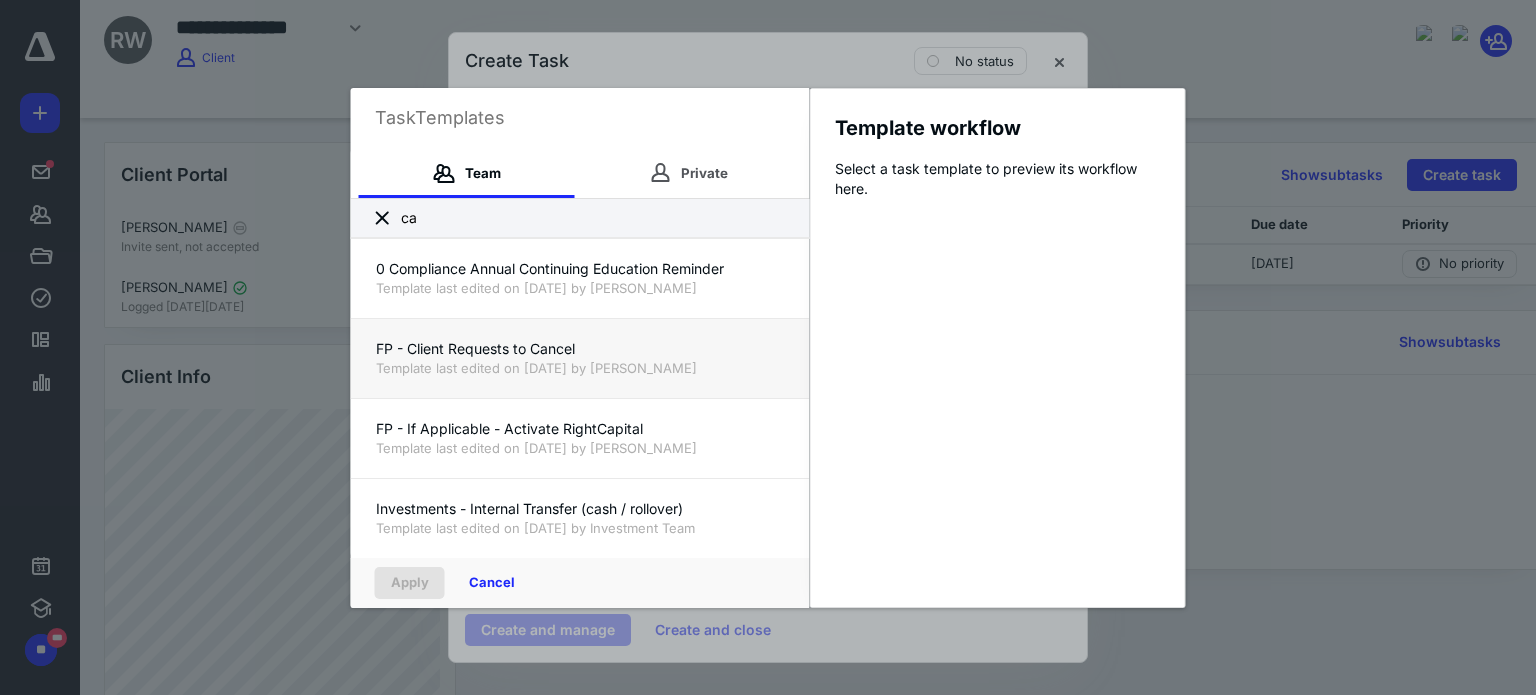 click on "FP - Client Requests to Cancel" at bounding box center (580, 349) 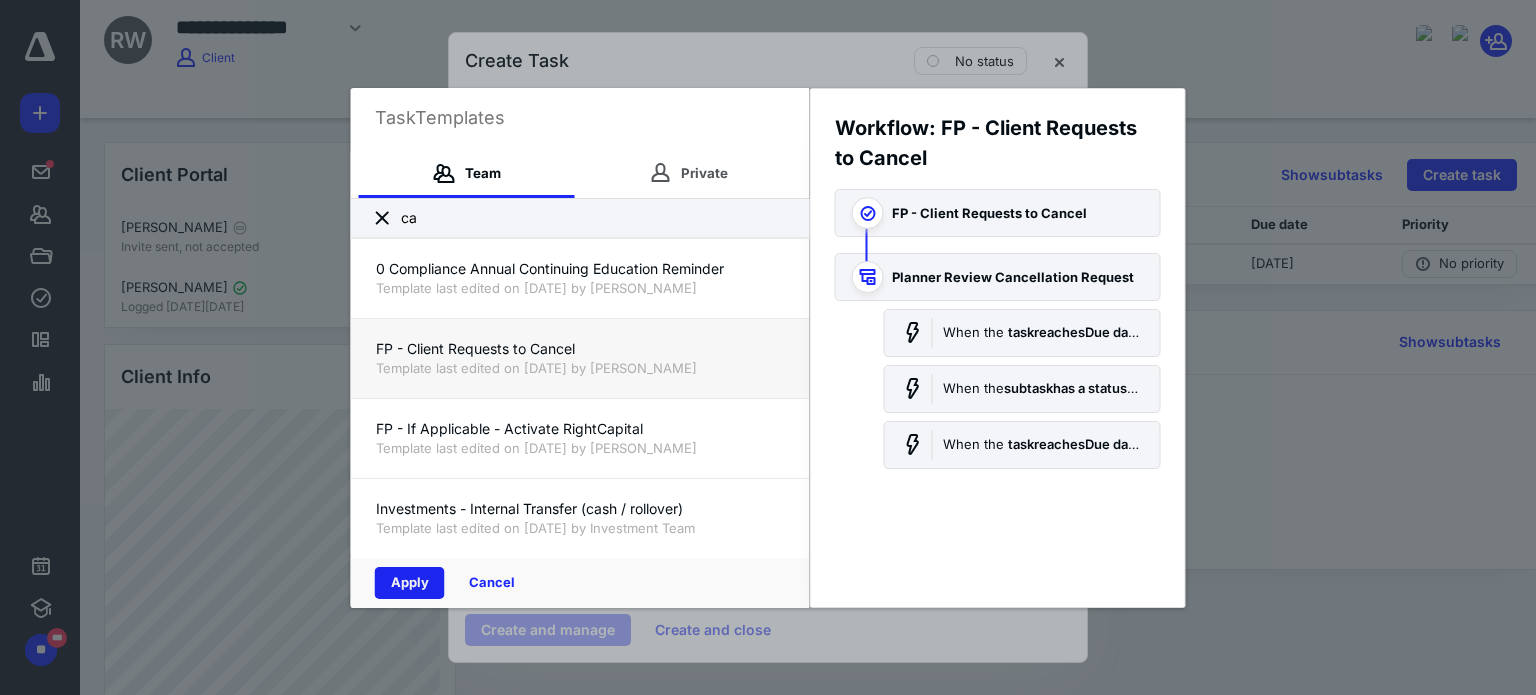 click on "Apply" at bounding box center [410, 583] 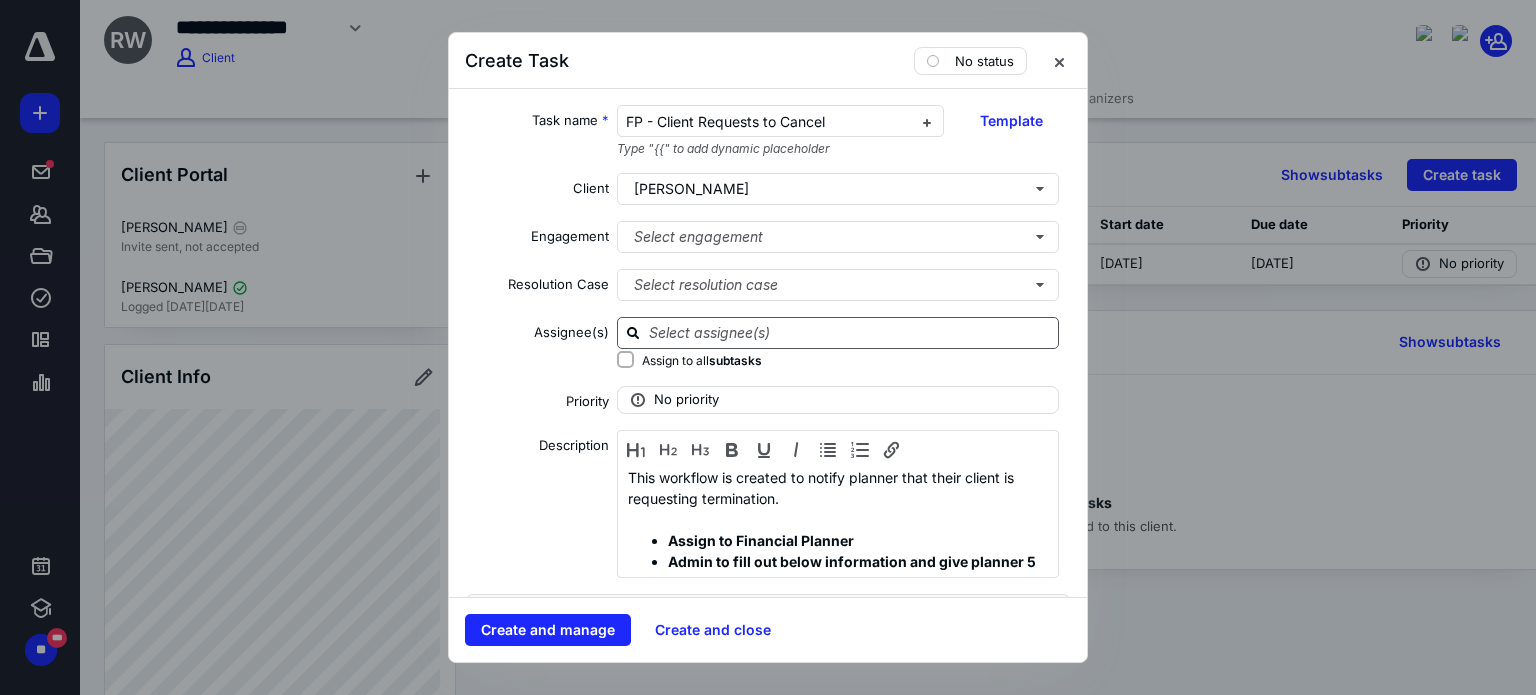click at bounding box center (850, 332) 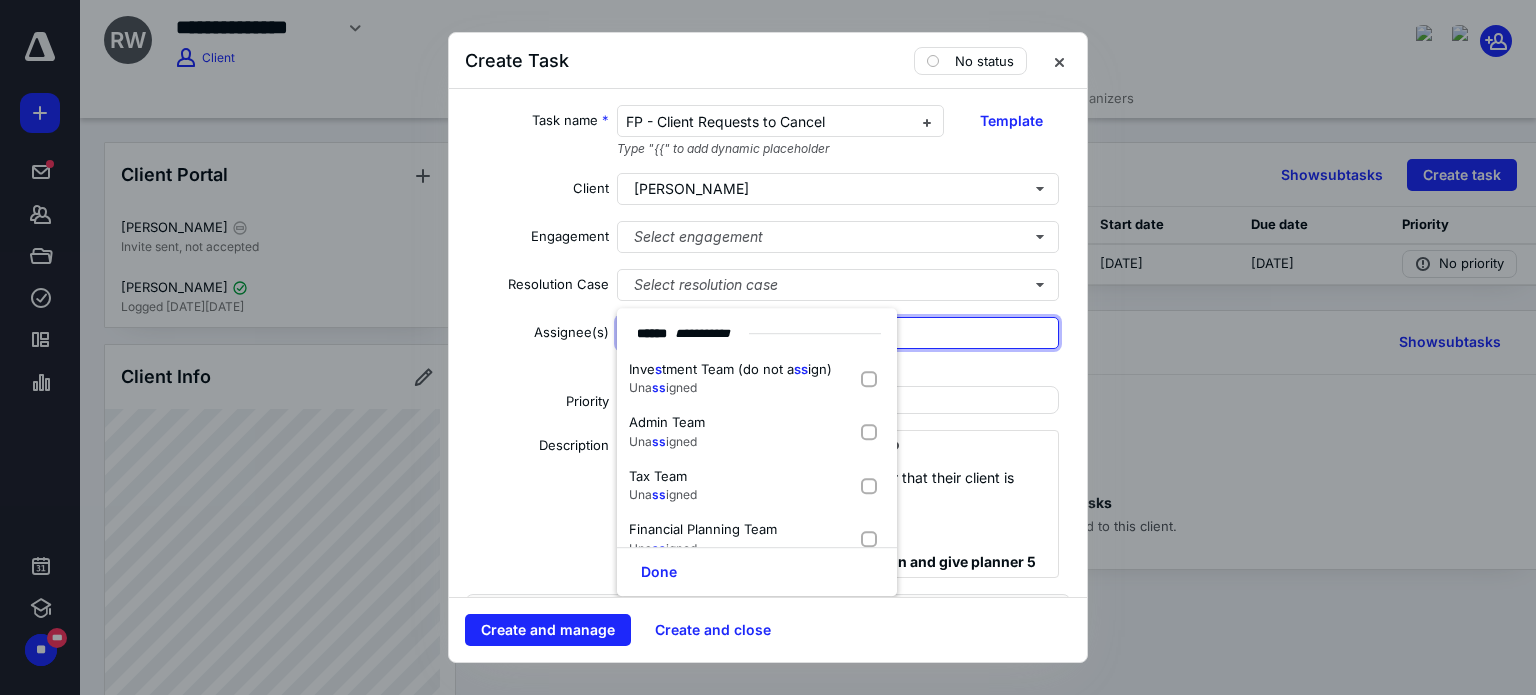 type on "sc" 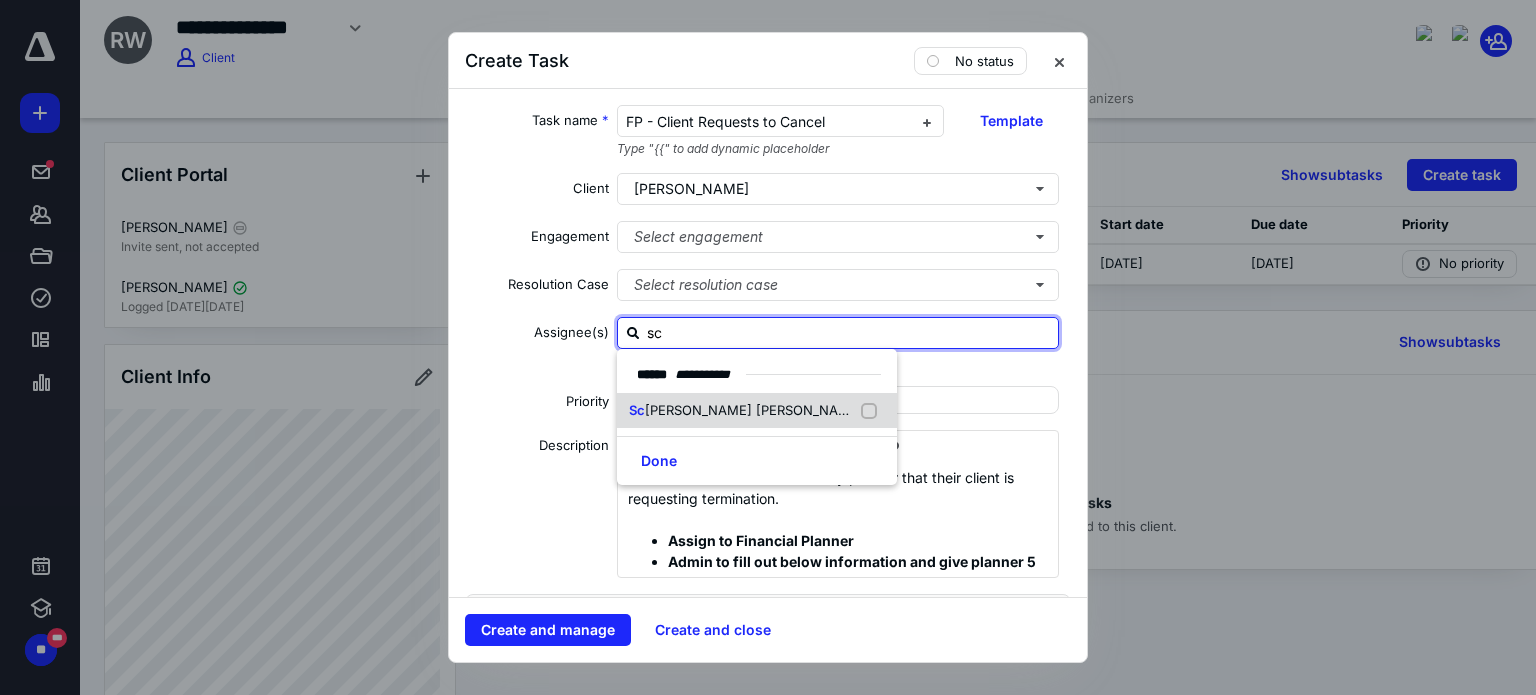 click on "Sc [PERSON_NAME] [PERSON_NAME]" at bounding box center (757, 411) 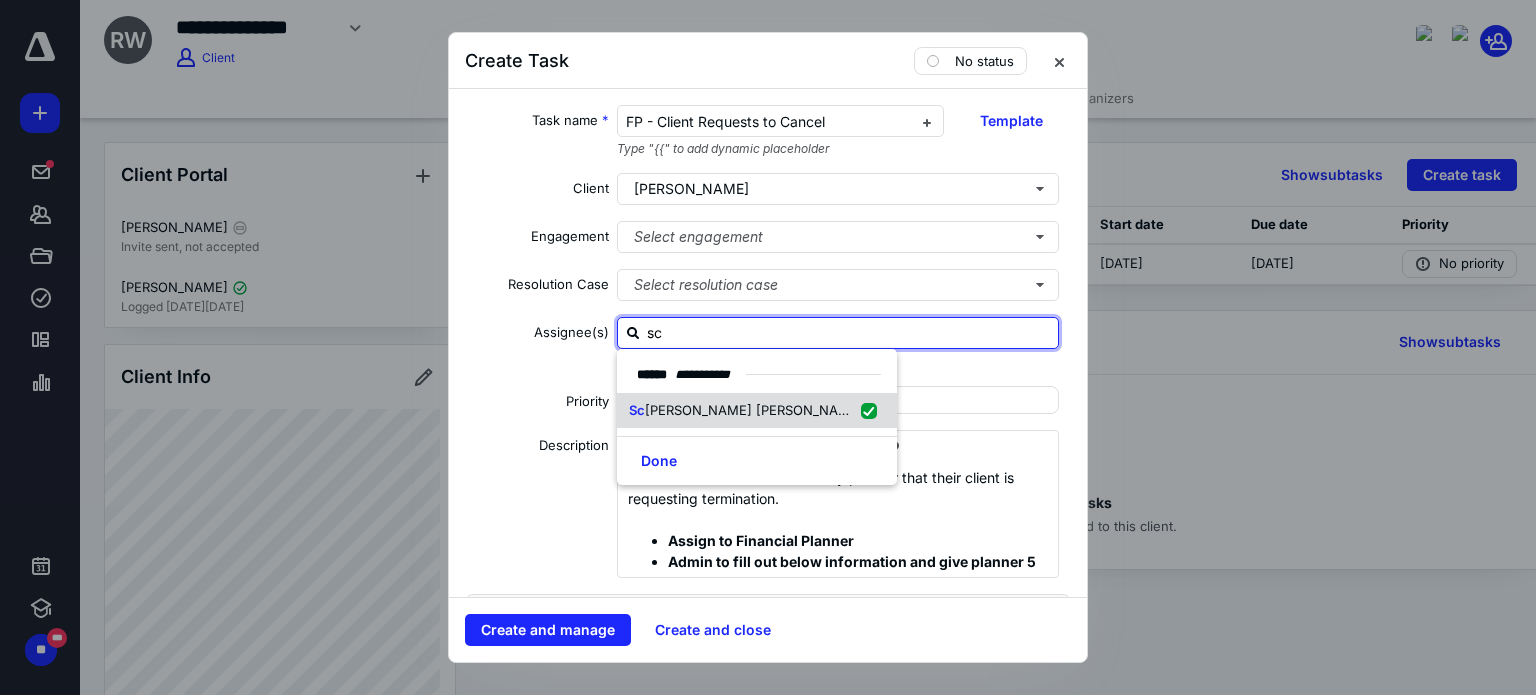 checkbox on "true" 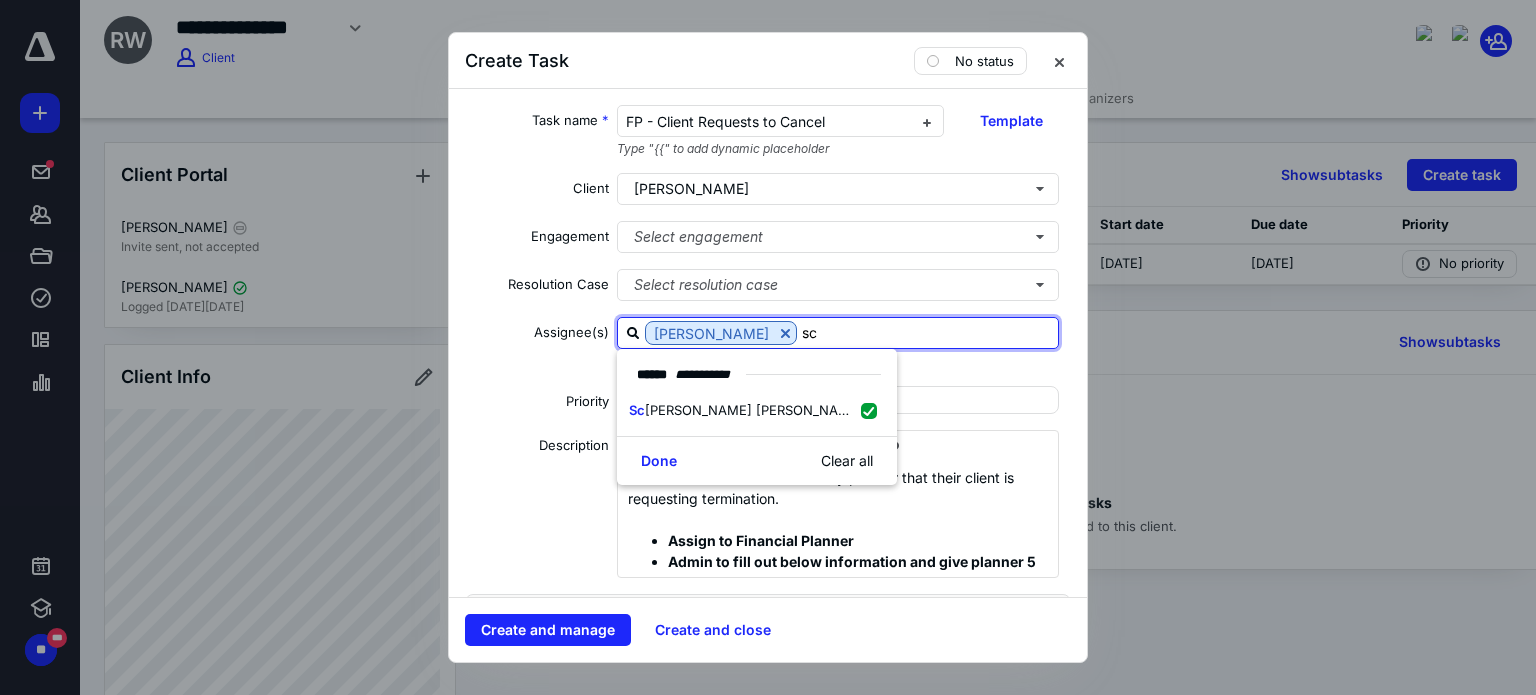 type on "sc" 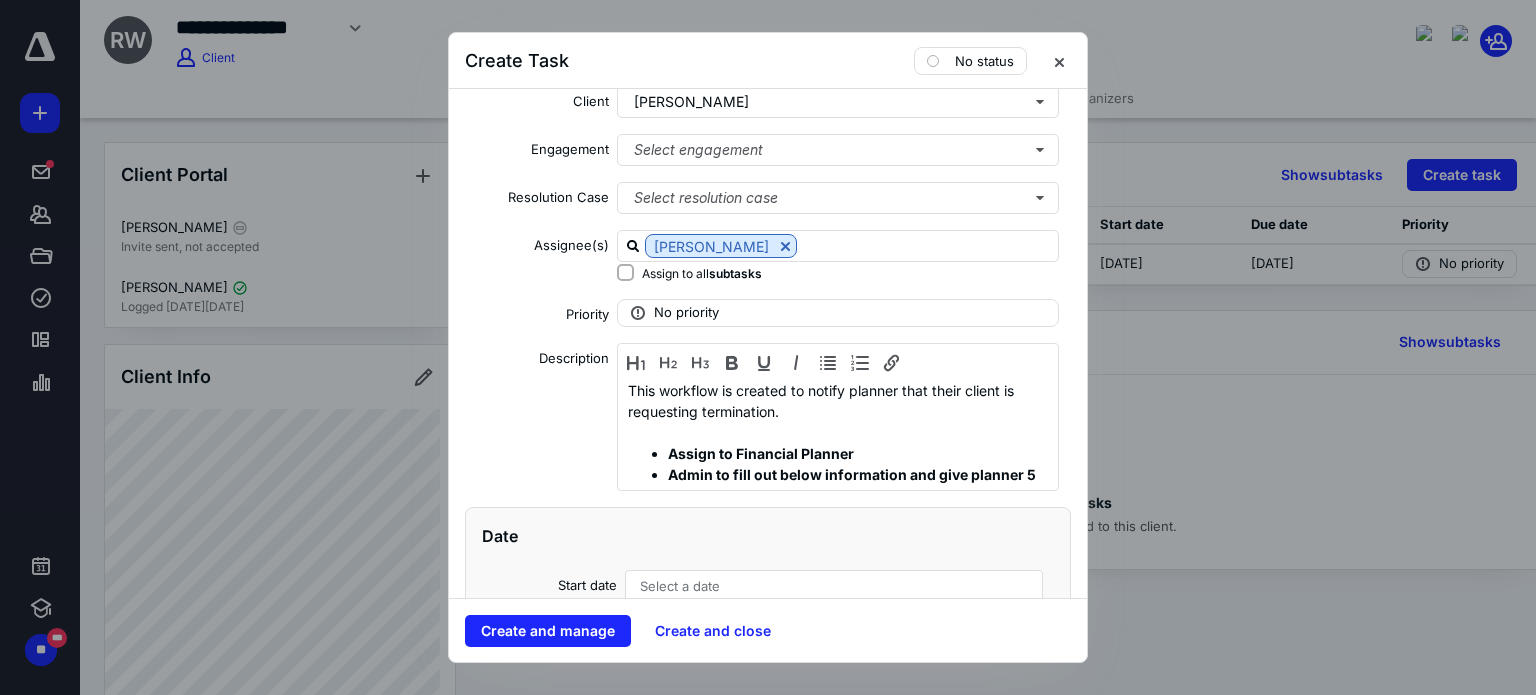 scroll, scrollTop: 200, scrollLeft: 0, axis: vertical 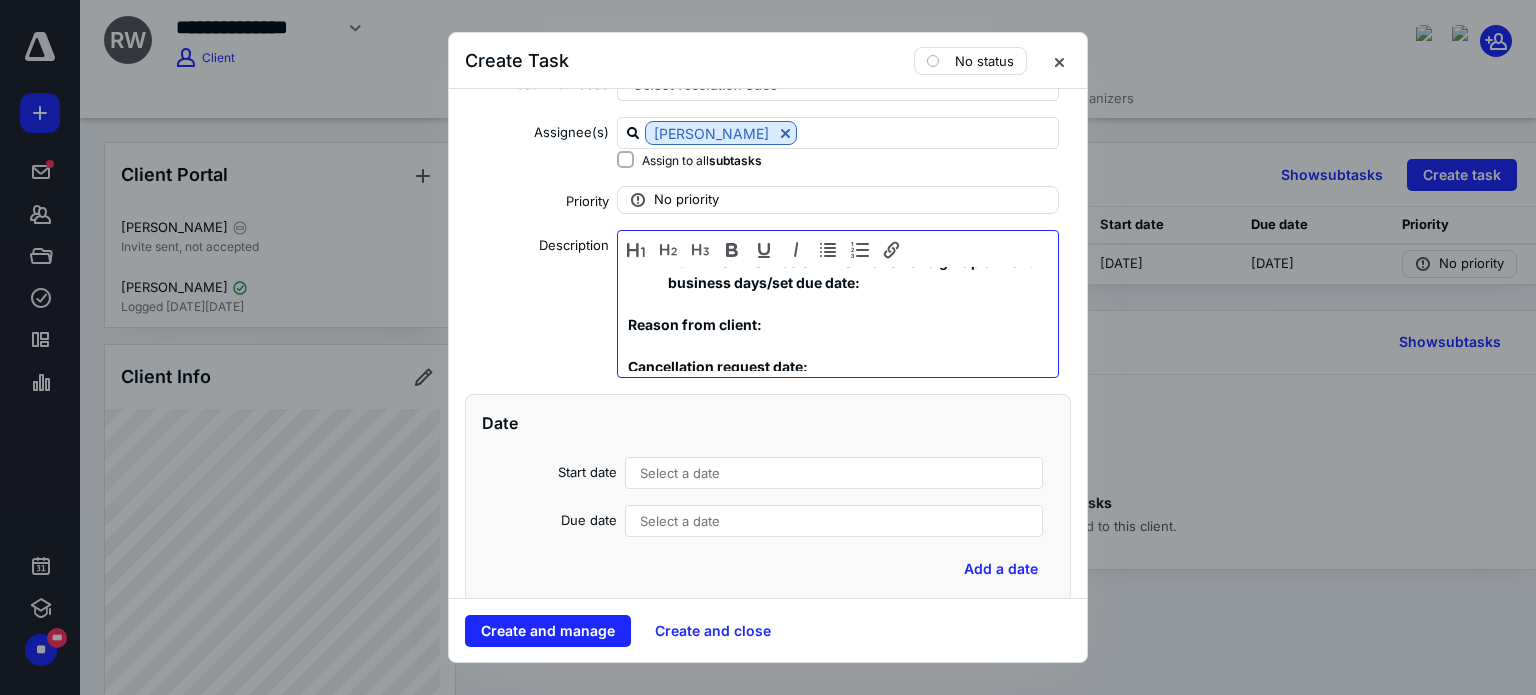 click at bounding box center [833, 345] 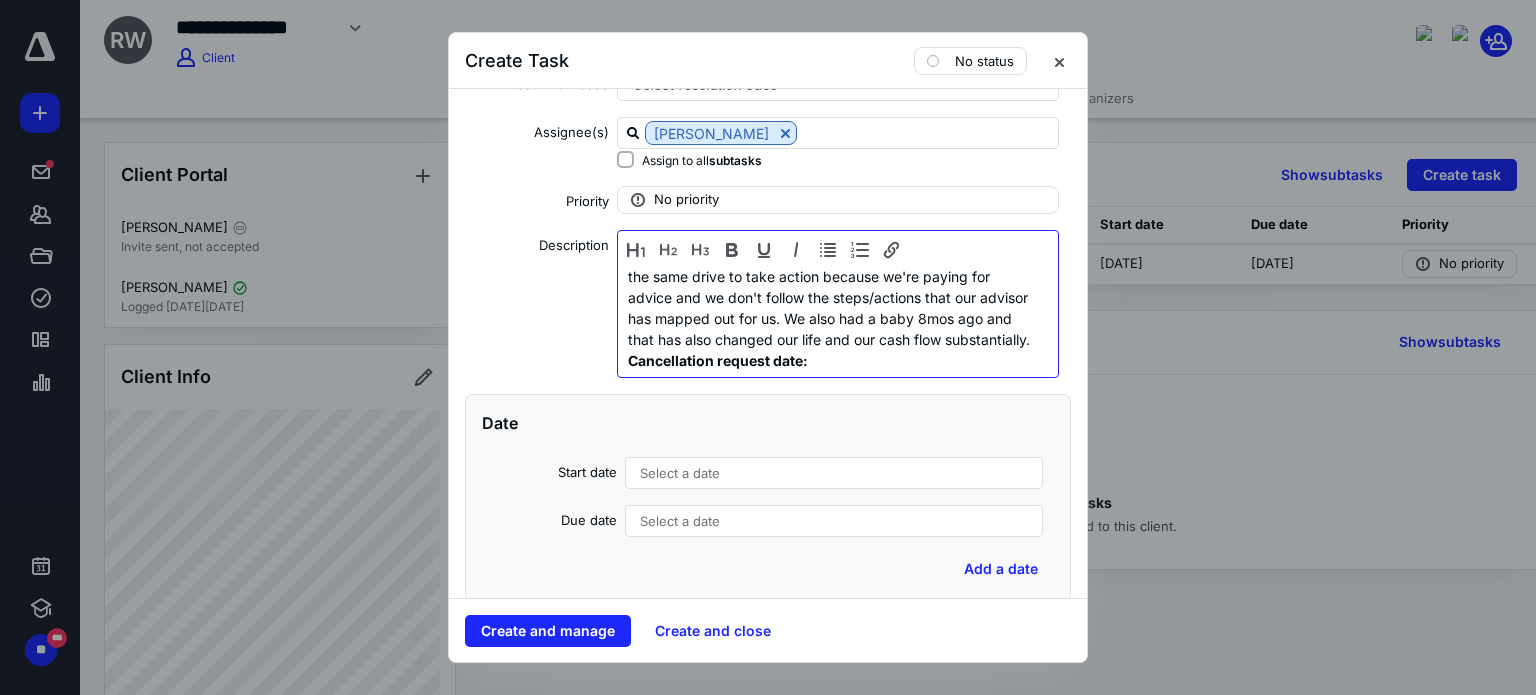 scroll, scrollTop: 231, scrollLeft: 0, axis: vertical 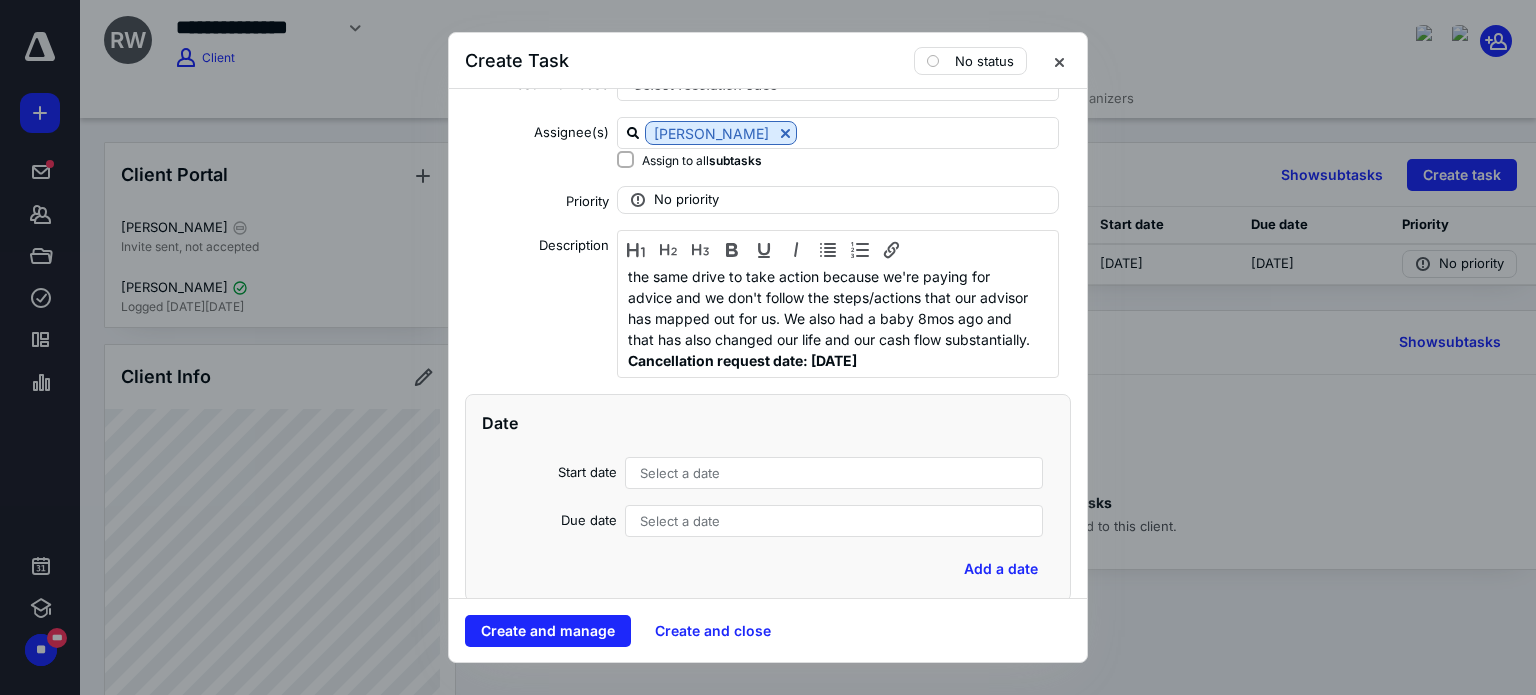 click on "Select a date" at bounding box center [680, 521] 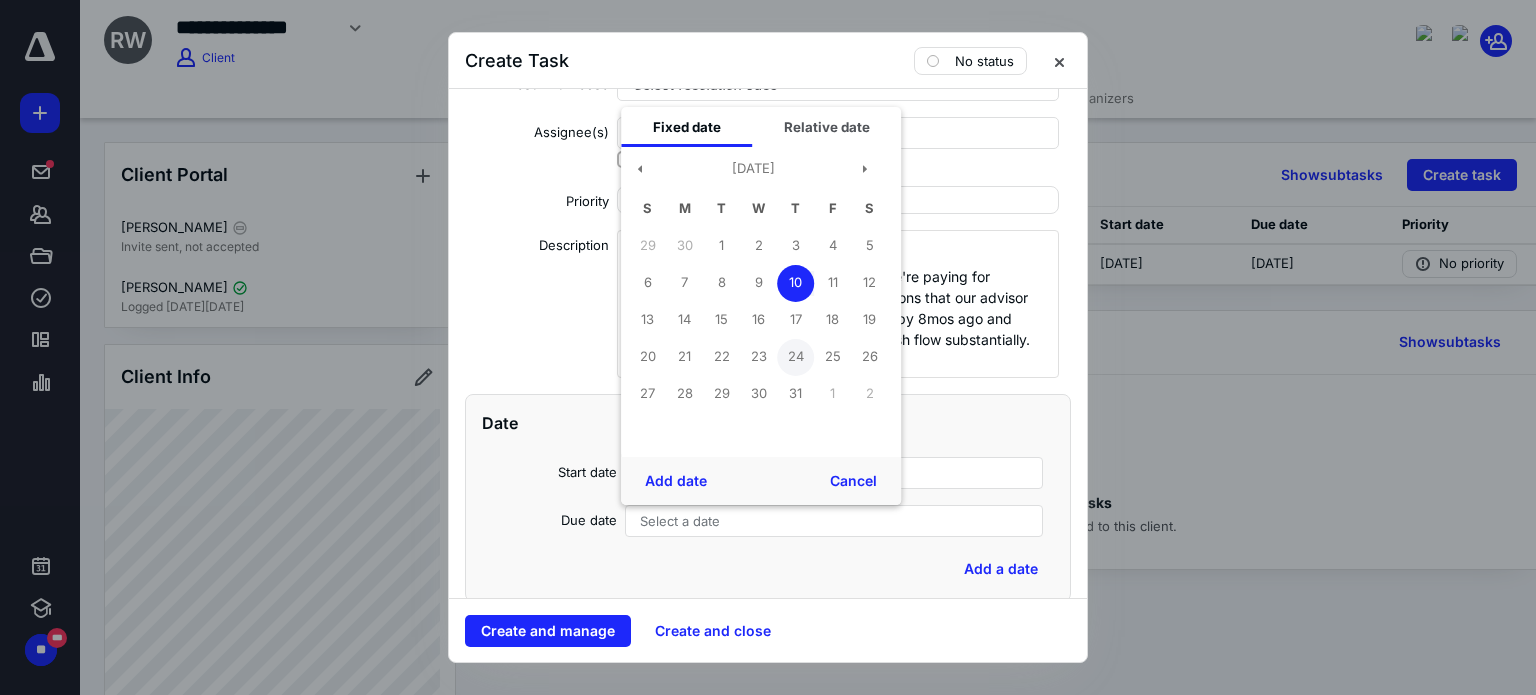 drag, startPoint x: 791, startPoint y: 328, endPoint x: 782, endPoint y: 342, distance: 16.643316 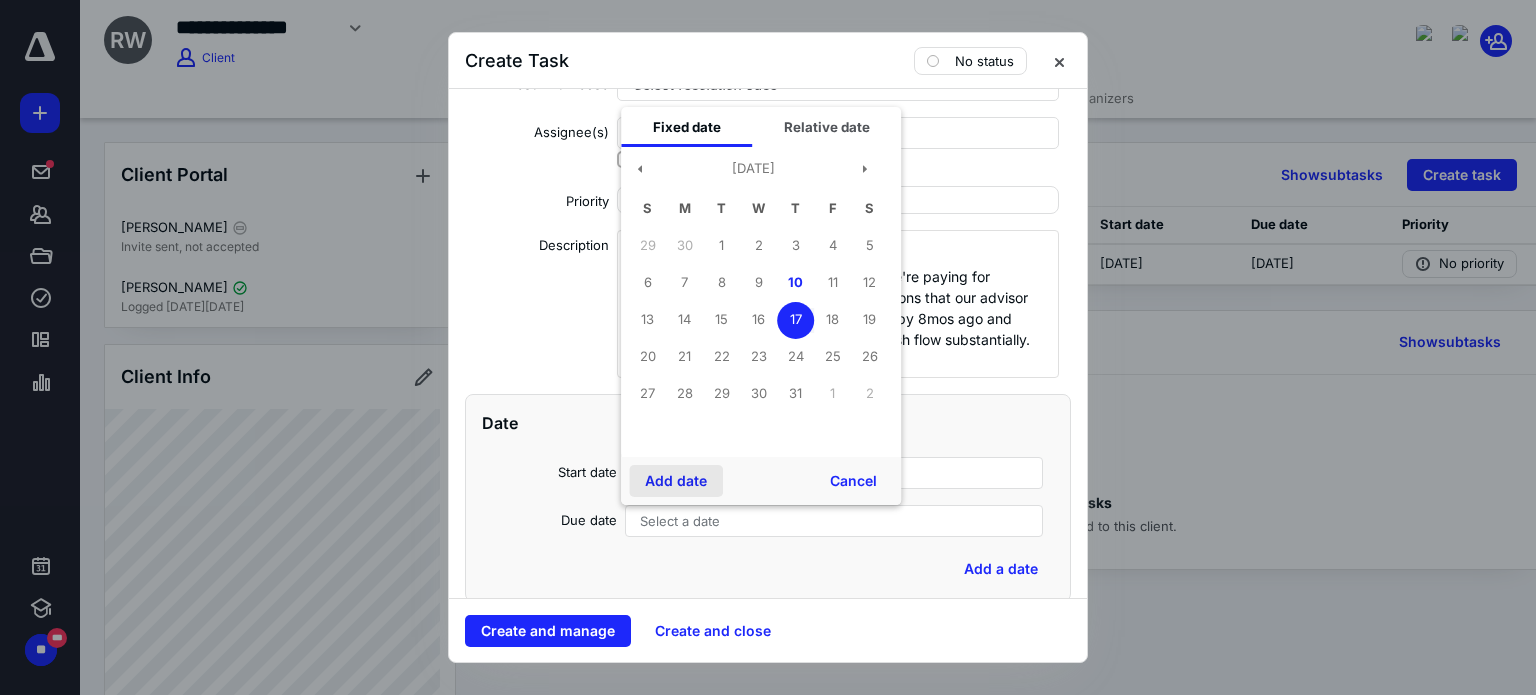 click on "Add date" at bounding box center [676, 481] 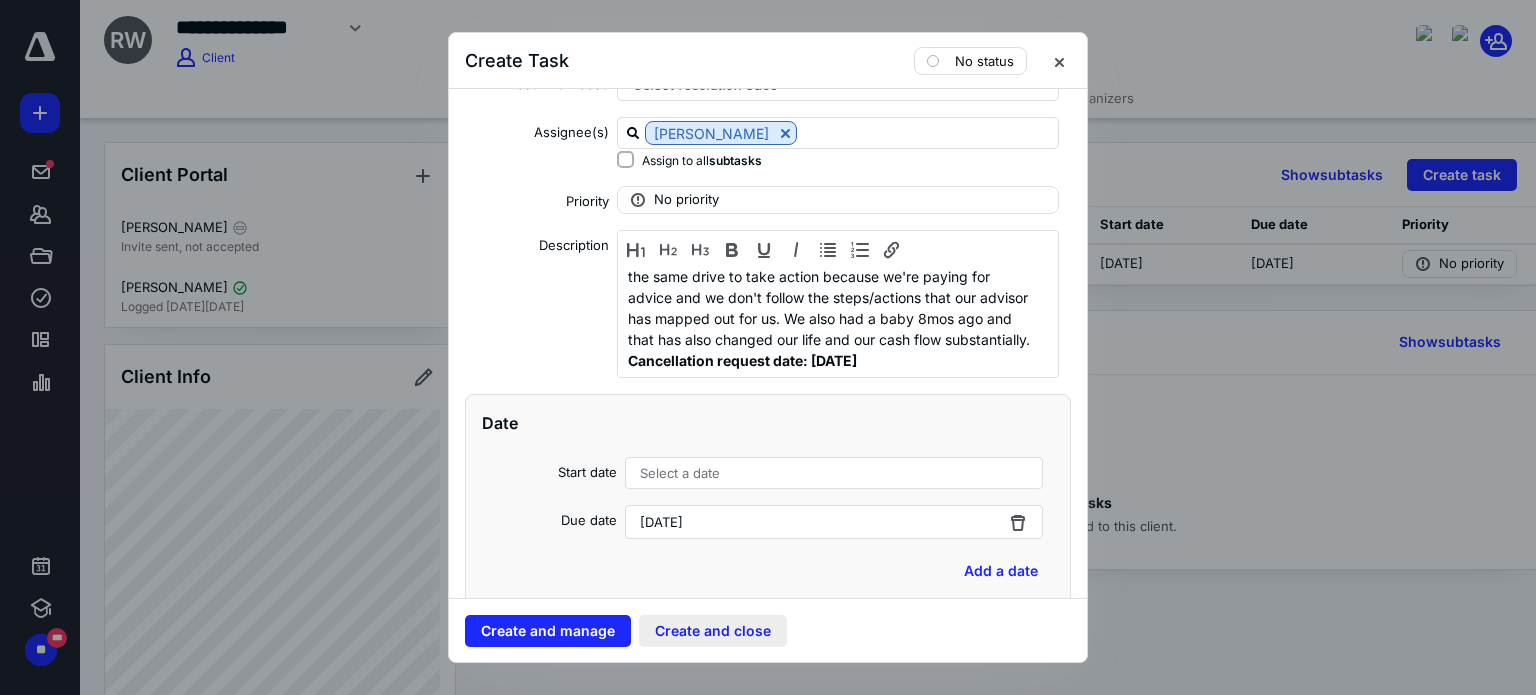 click on "Create and close" at bounding box center [713, 631] 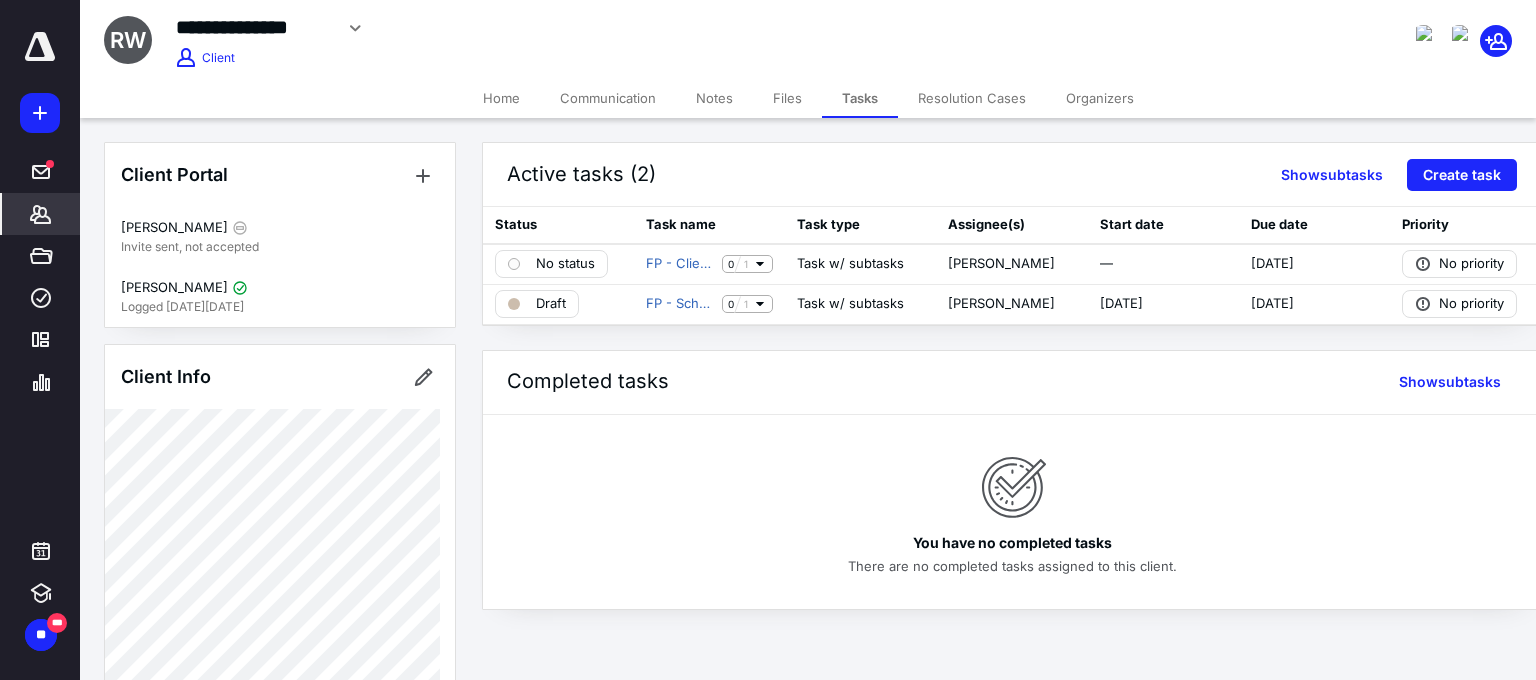 click on "*******" at bounding box center (41, 214) 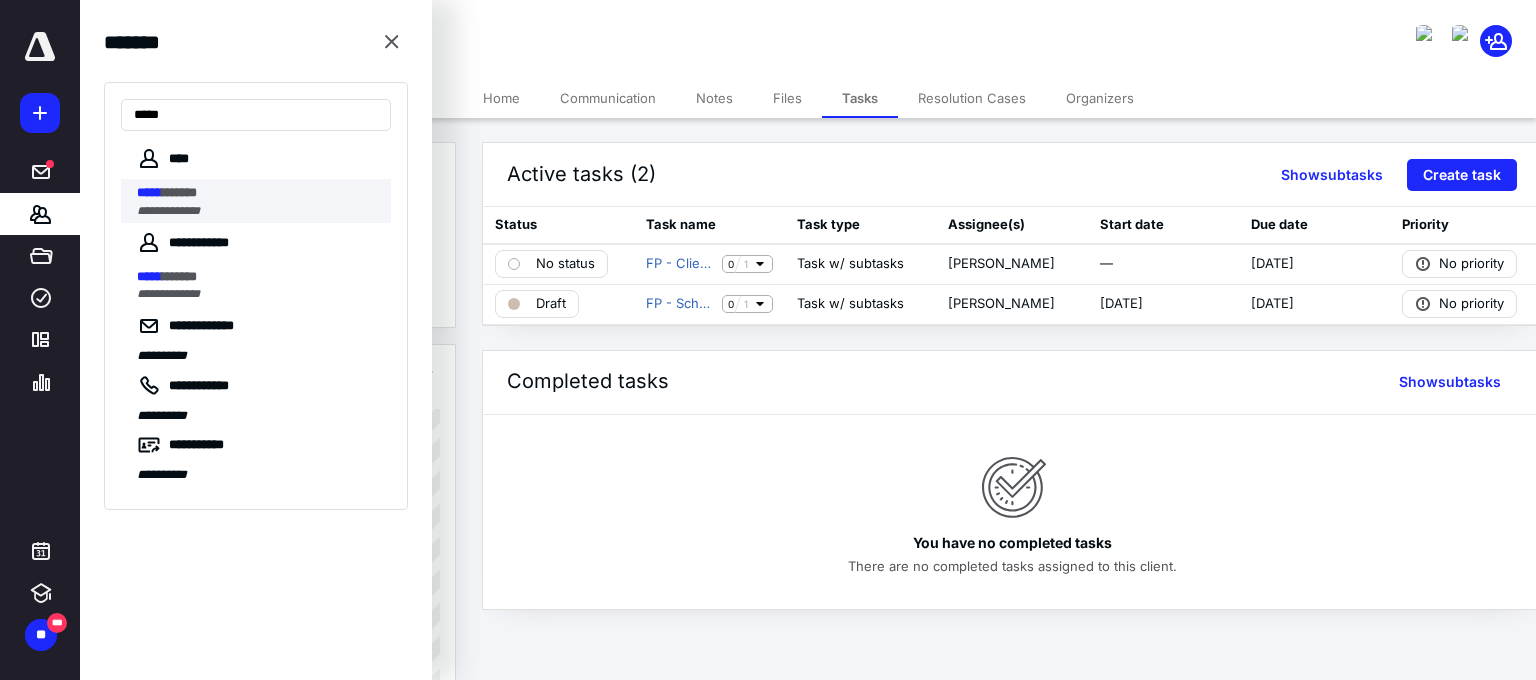 type on "*****" 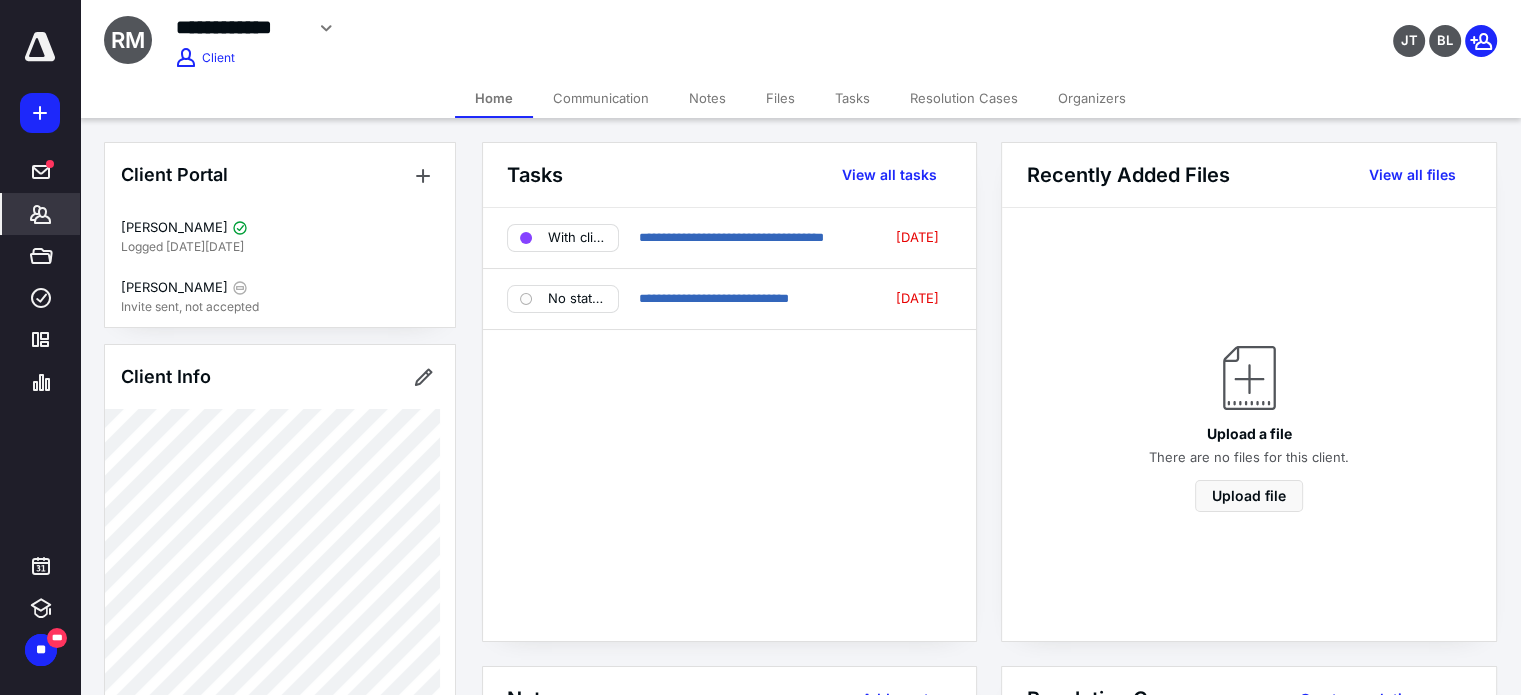 click on "Communication" at bounding box center [601, 98] 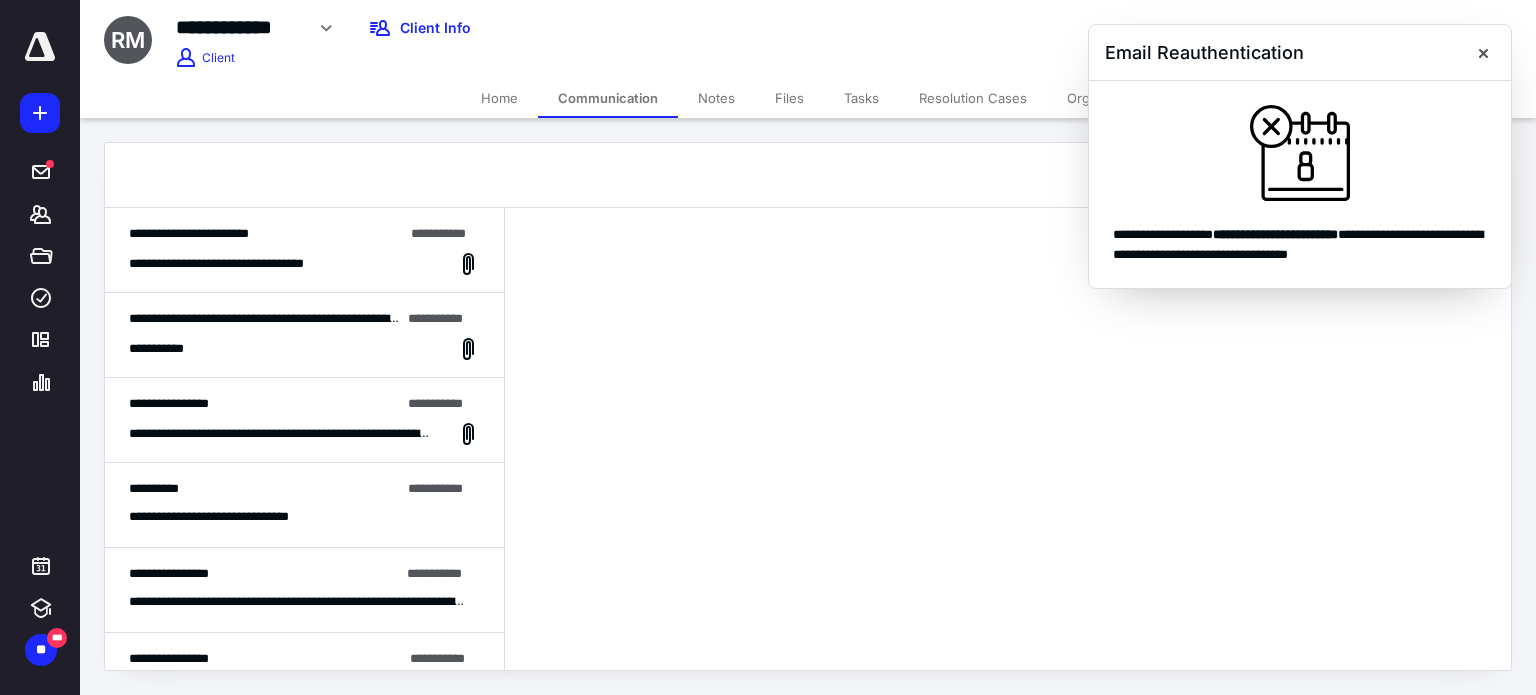 click on "**********" at bounding box center [445, 234] 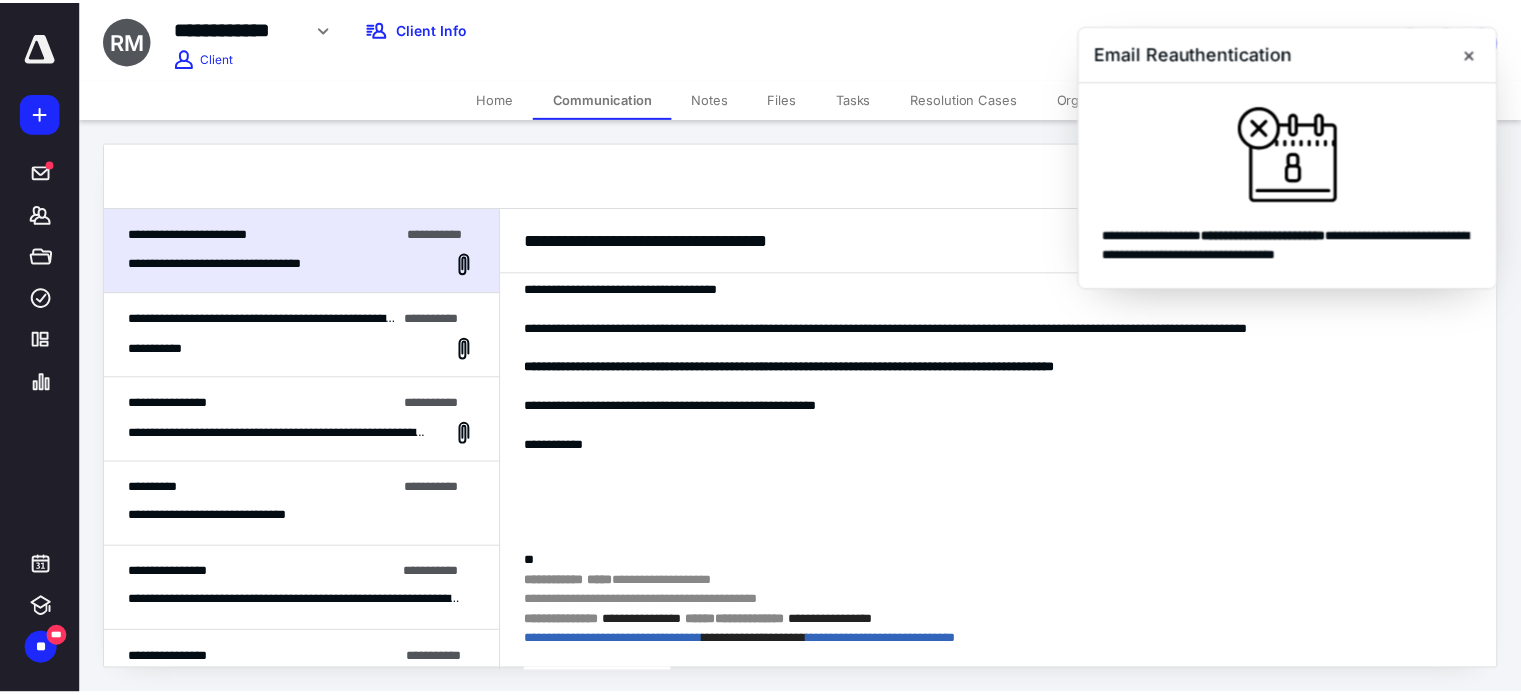 scroll, scrollTop: 727, scrollLeft: 0, axis: vertical 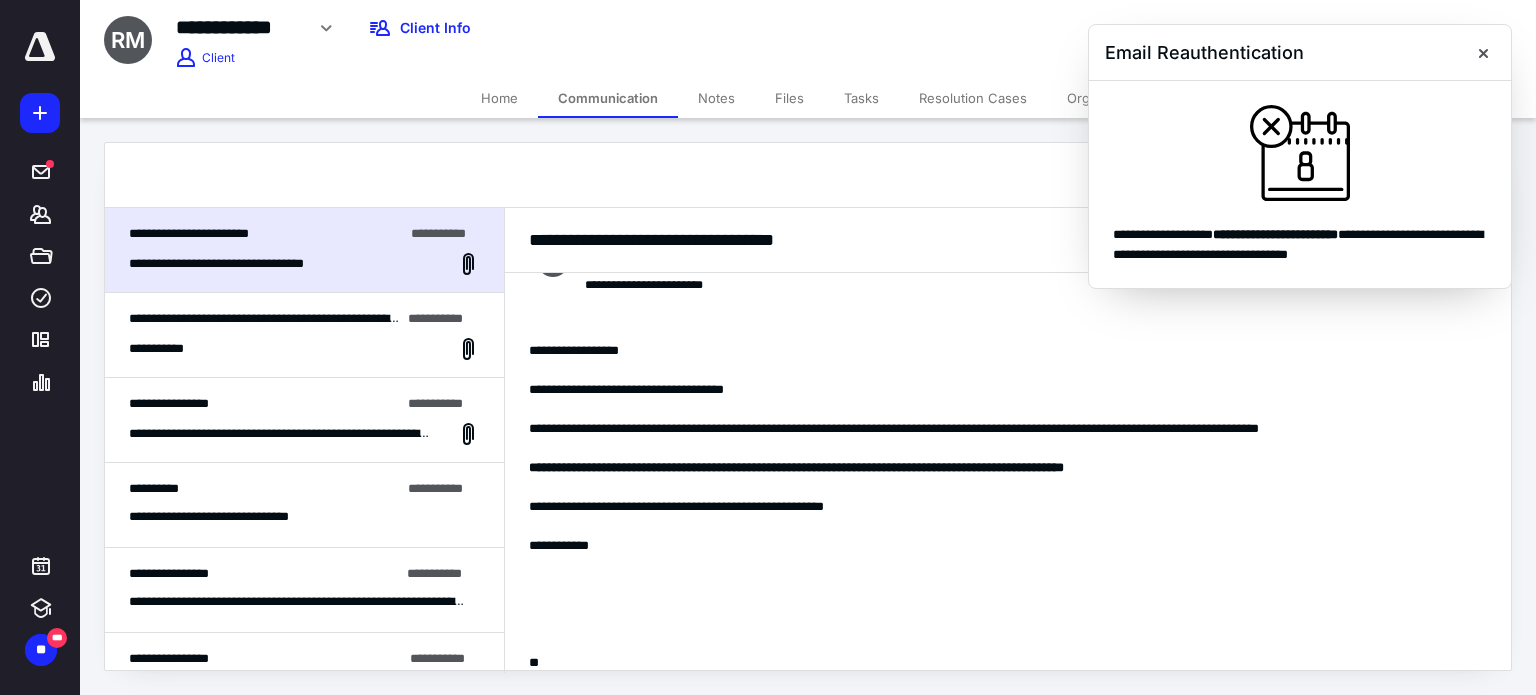 click on "Email Reauthentication" at bounding box center (1300, 53) 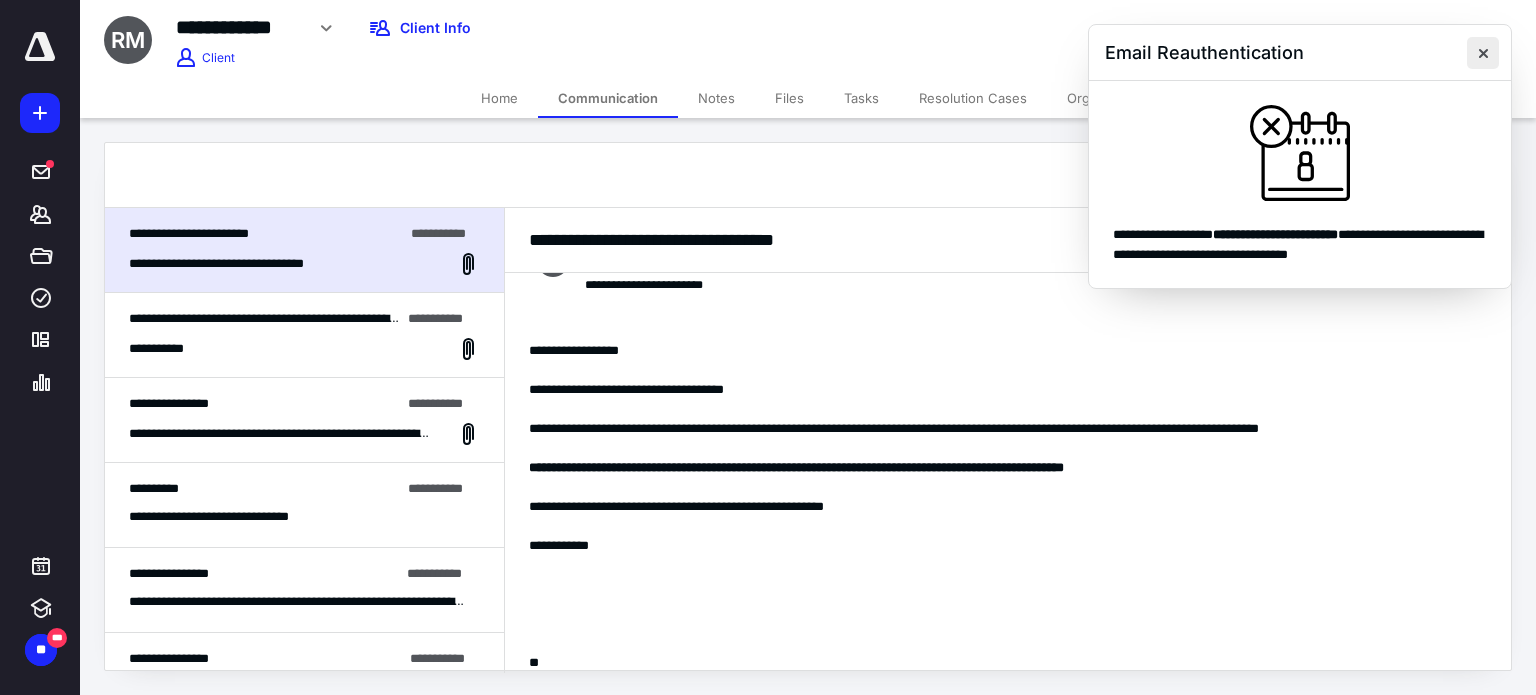 click at bounding box center (1483, 53) 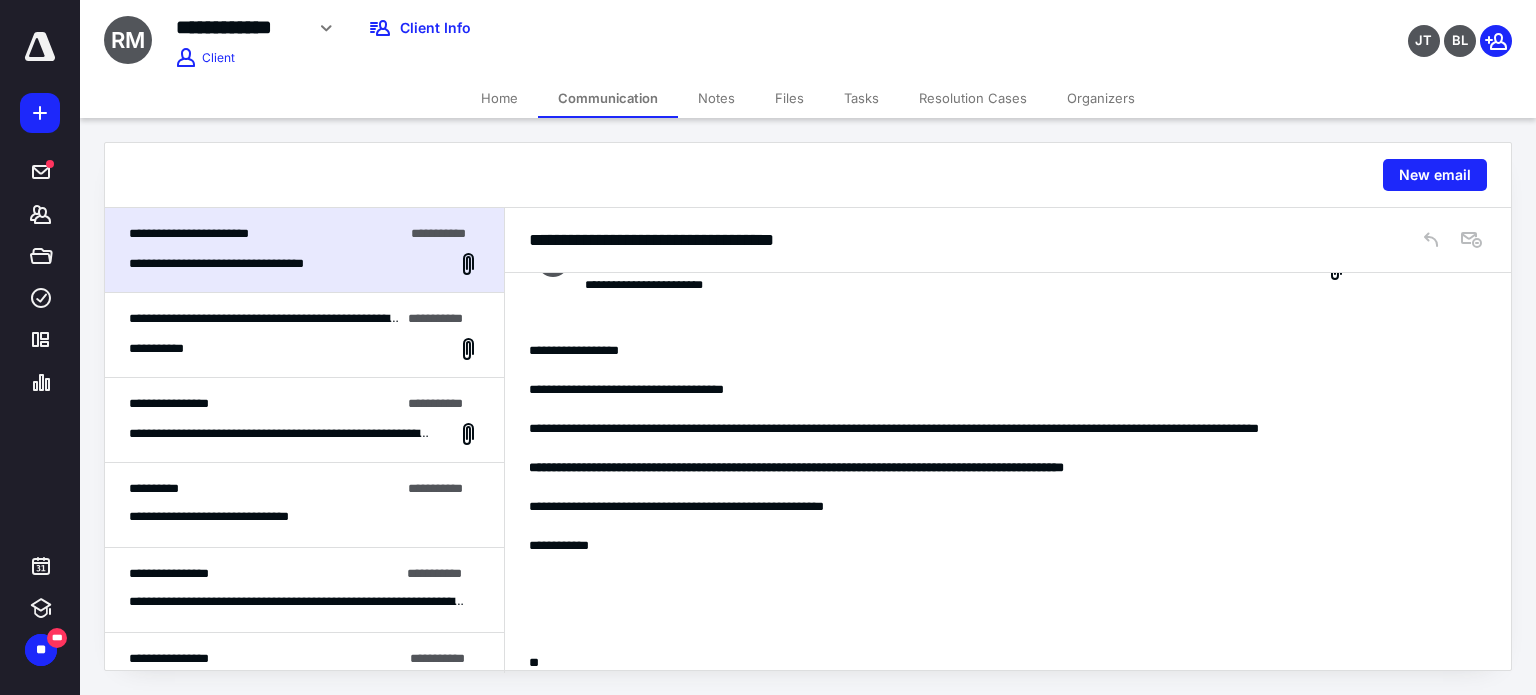 click on "Home" at bounding box center (499, 98) 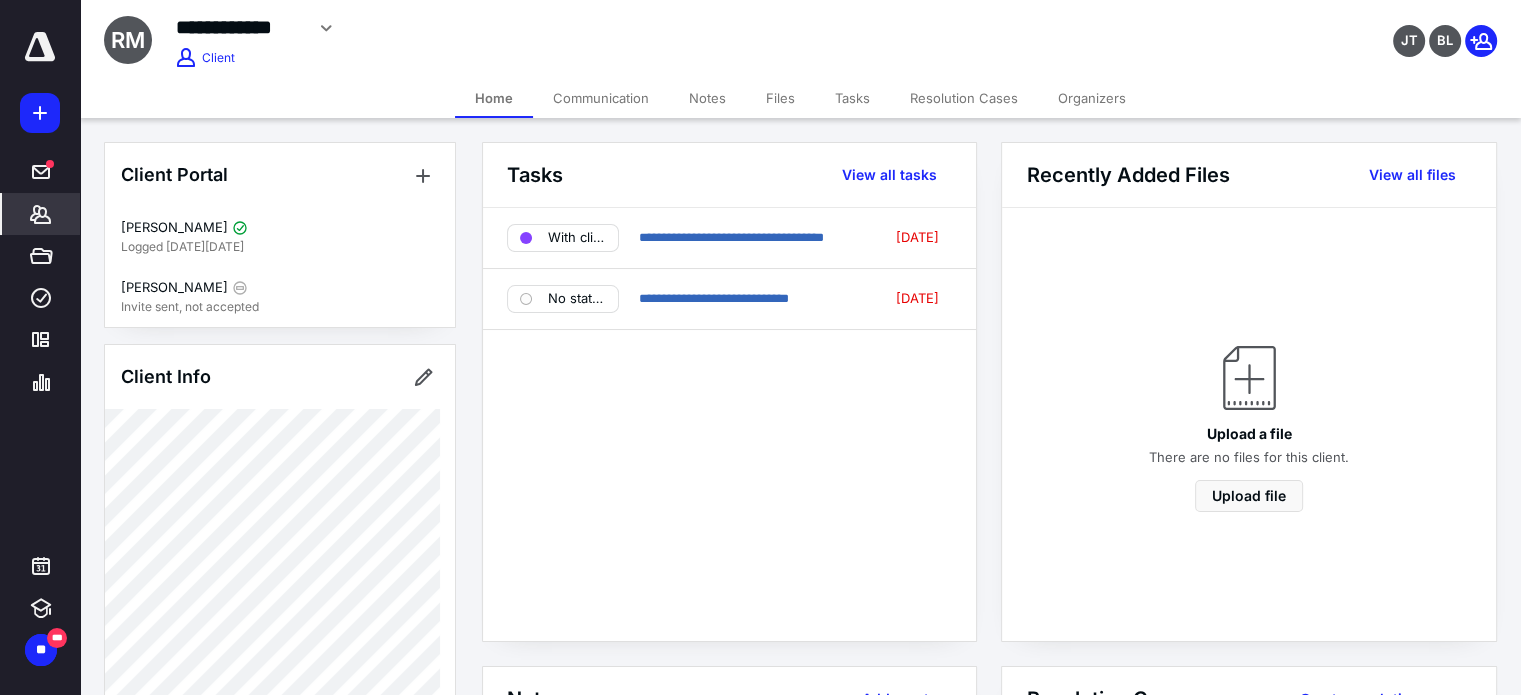 click on "**********" at bounding box center (729, 424) 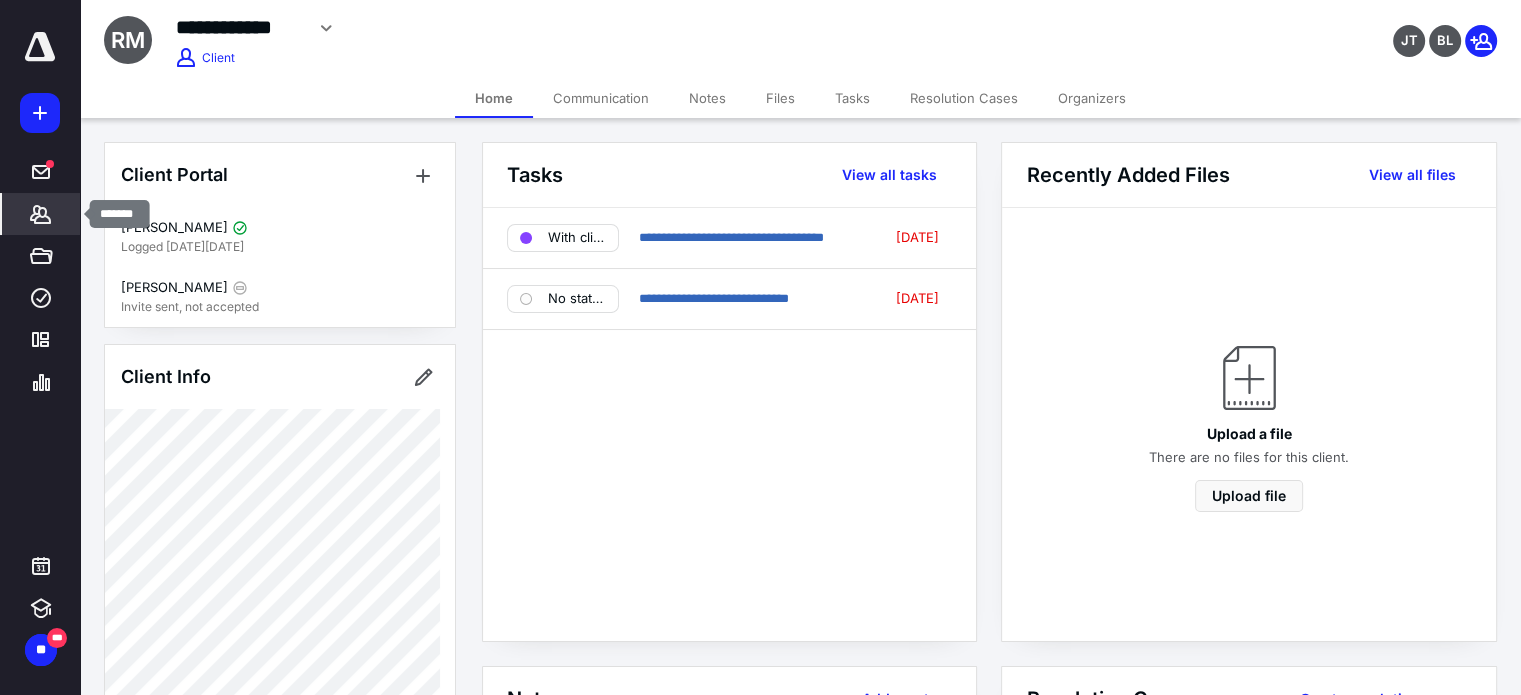 click on "*******" at bounding box center [41, 214] 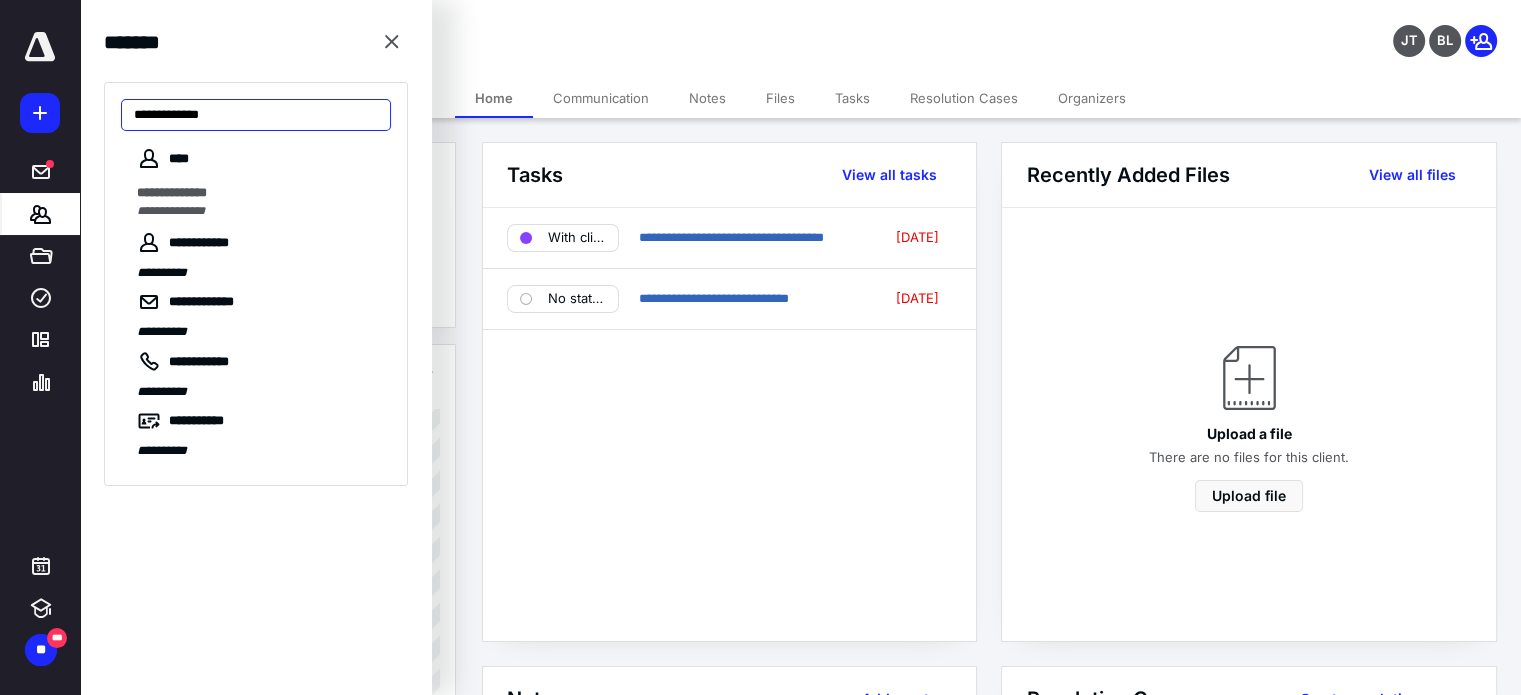 click on "**********" at bounding box center [256, 115] 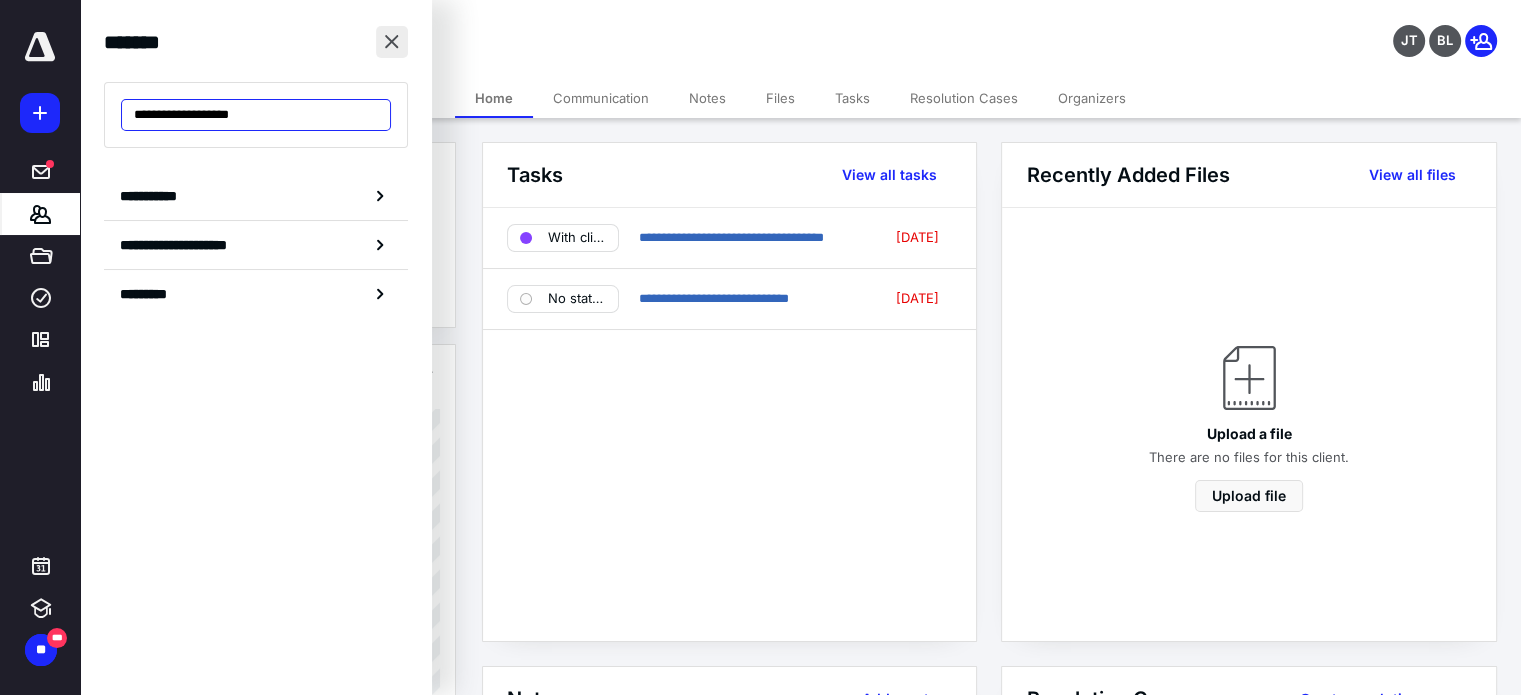 type on "**********" 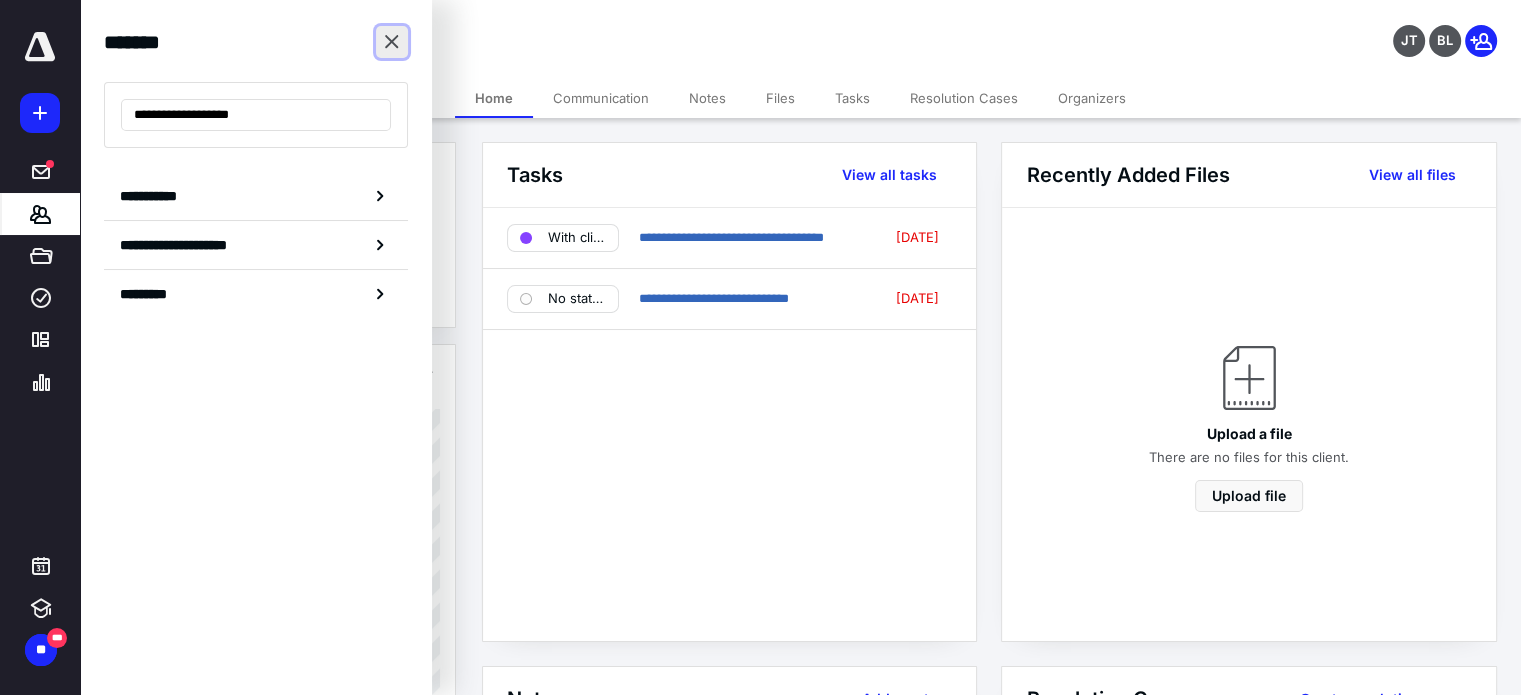 click at bounding box center [392, 42] 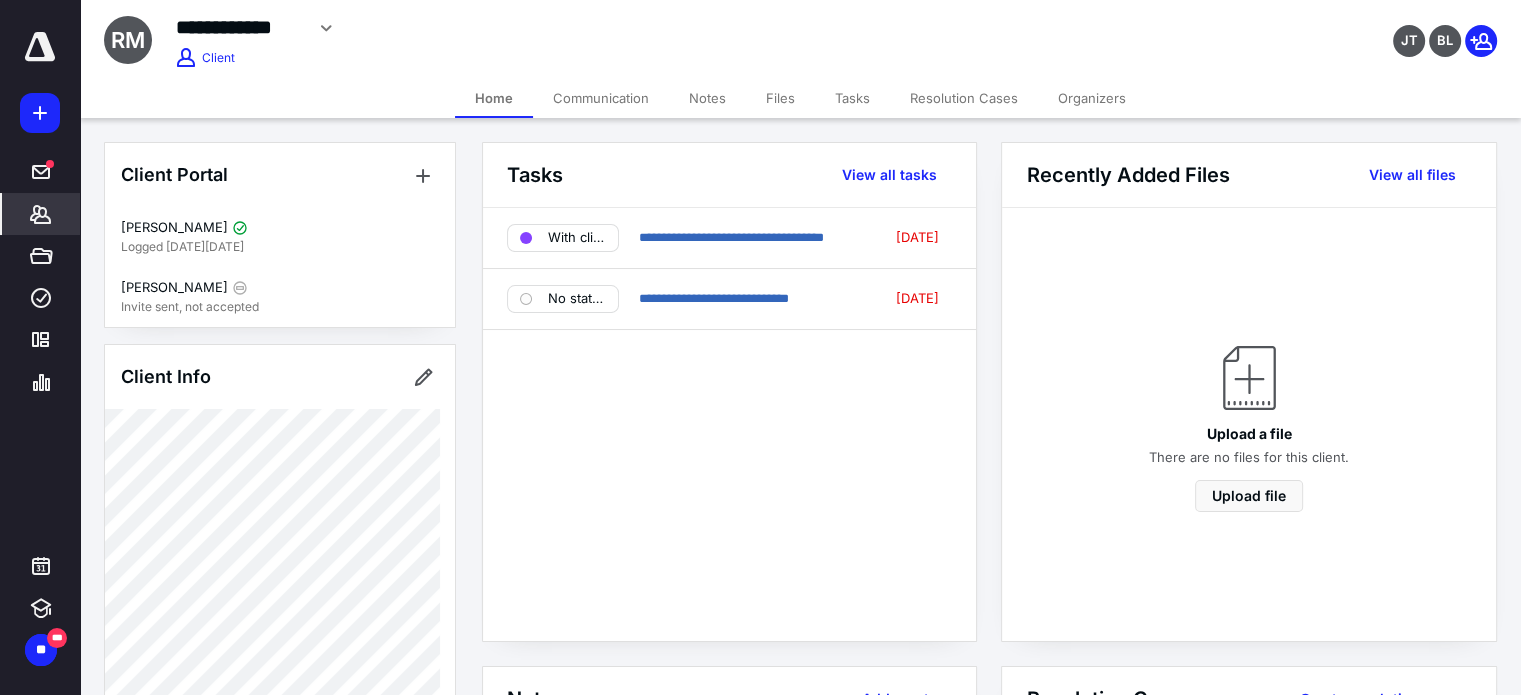 click on "**********" at bounding box center [729, 424] 